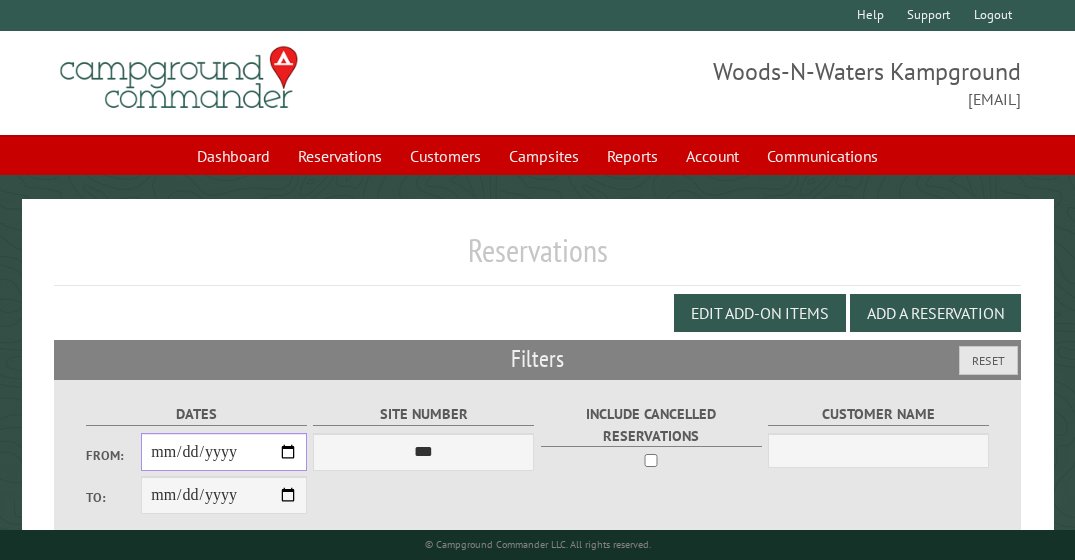 scroll, scrollTop: 661, scrollLeft: 0, axis: vertical 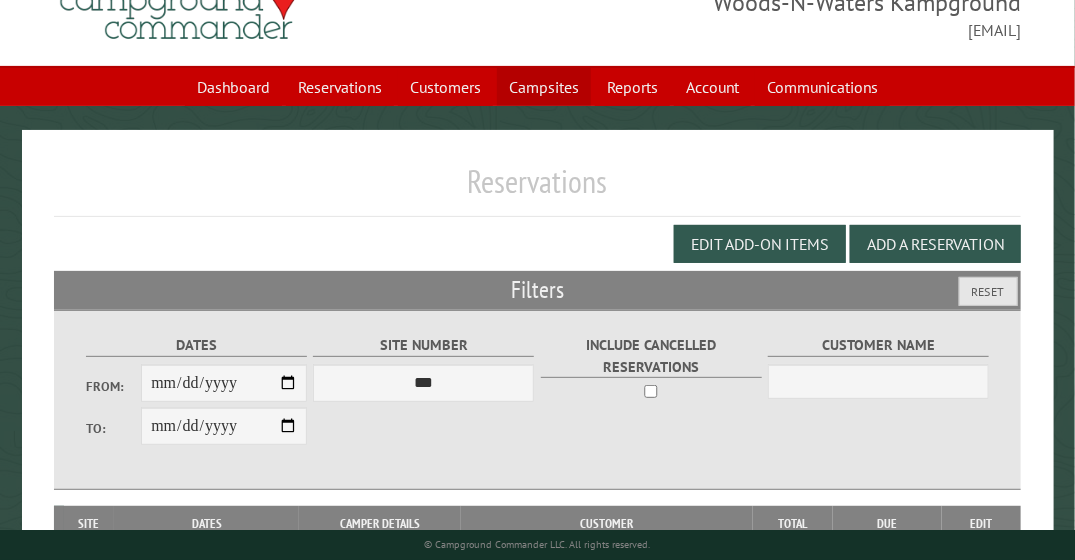 click on "Campsites" at bounding box center (544, 87) 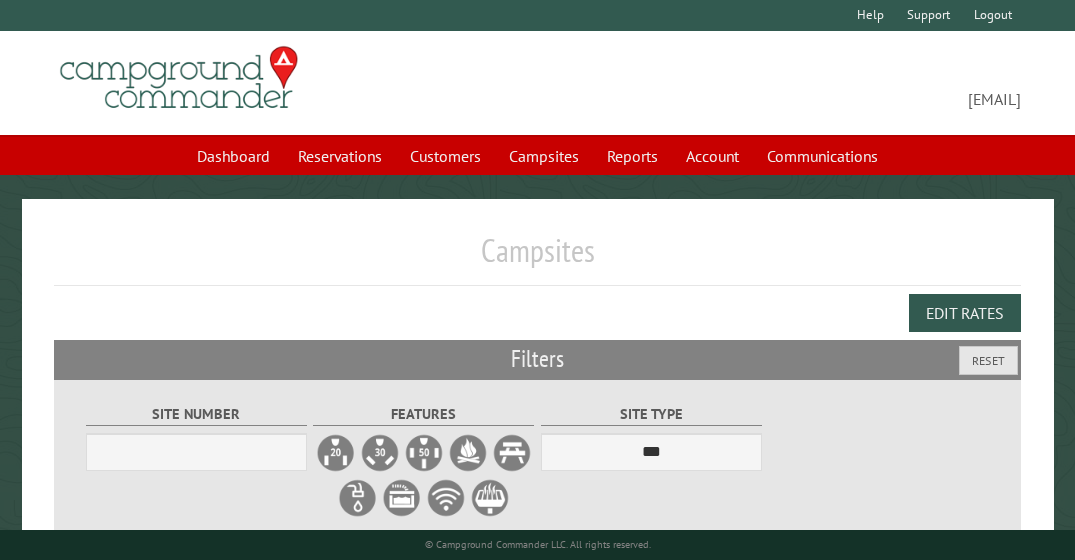 scroll, scrollTop: 0, scrollLeft: 0, axis: both 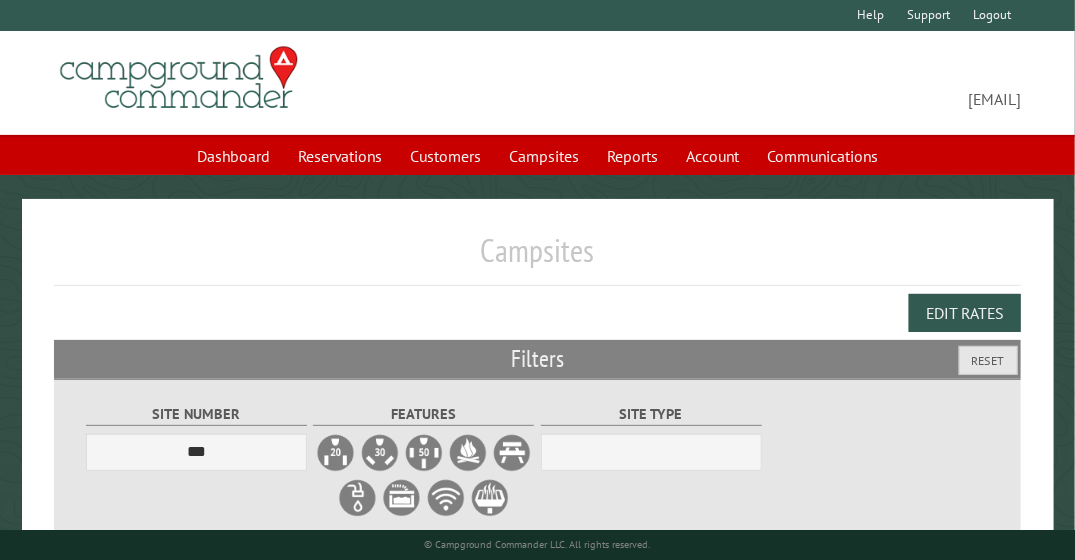 select on "***" 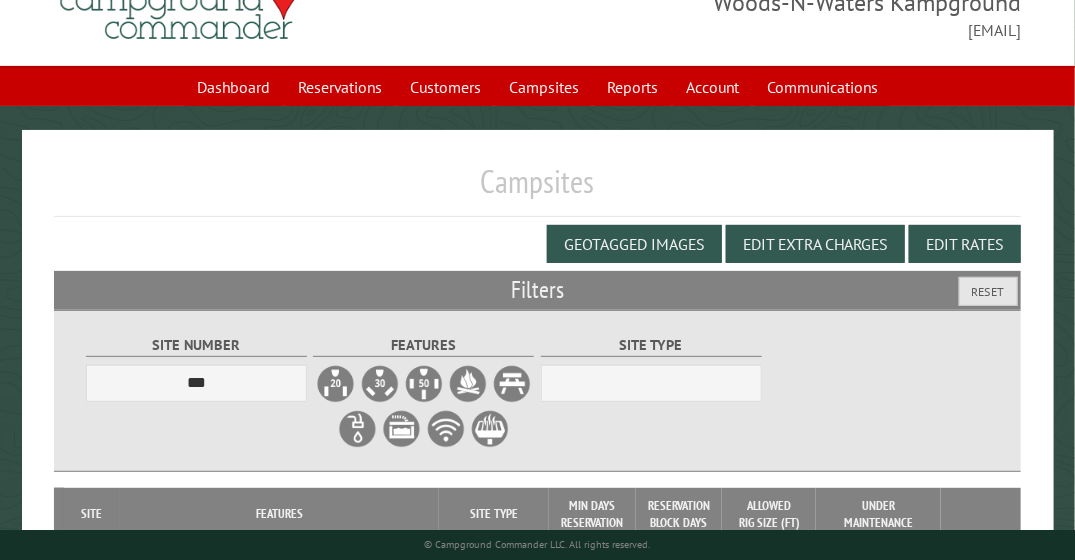 scroll, scrollTop: 0, scrollLeft: 0, axis: both 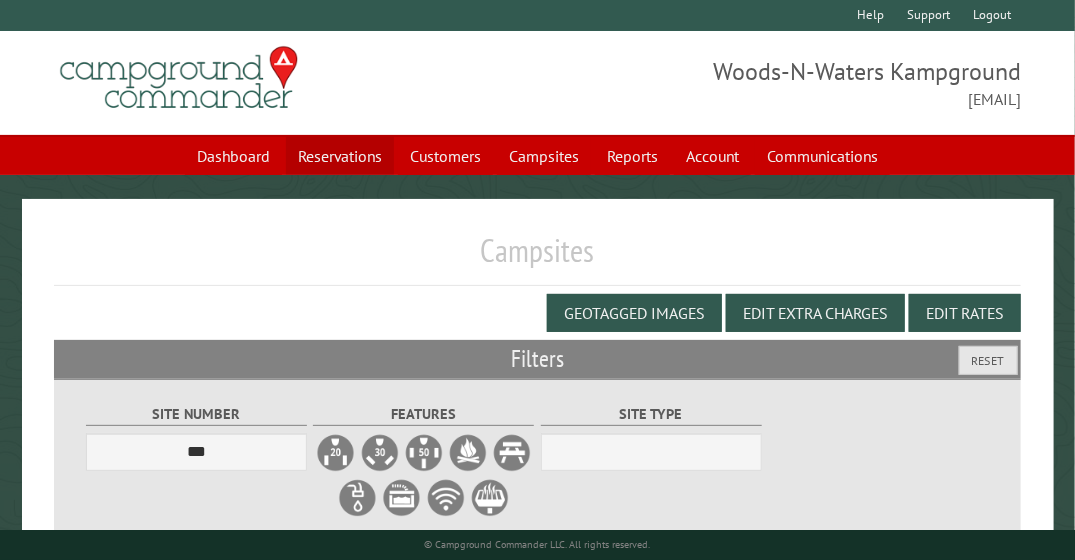 click on "Reservations" at bounding box center (340, 156) 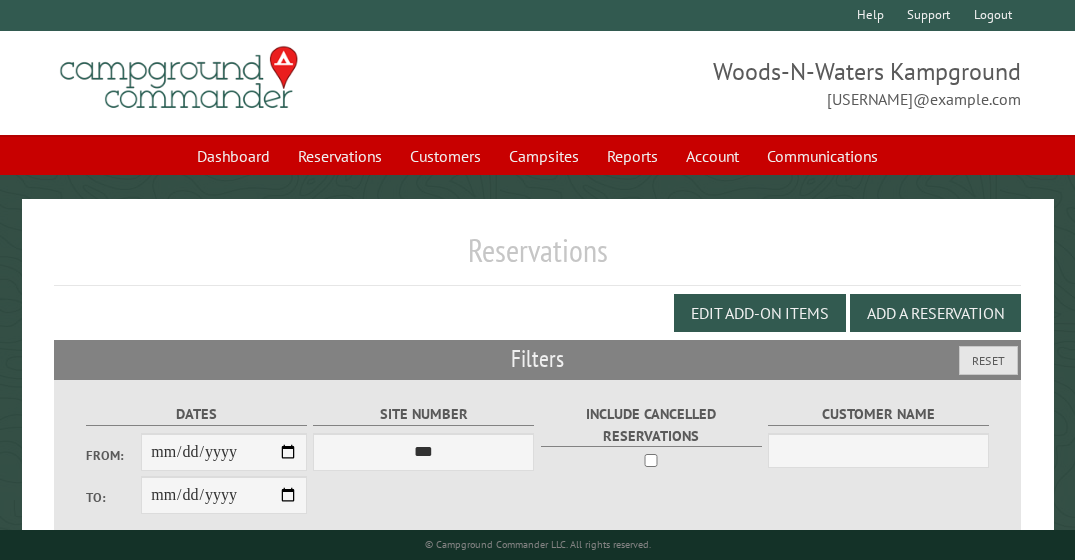 scroll, scrollTop: 0, scrollLeft: 0, axis: both 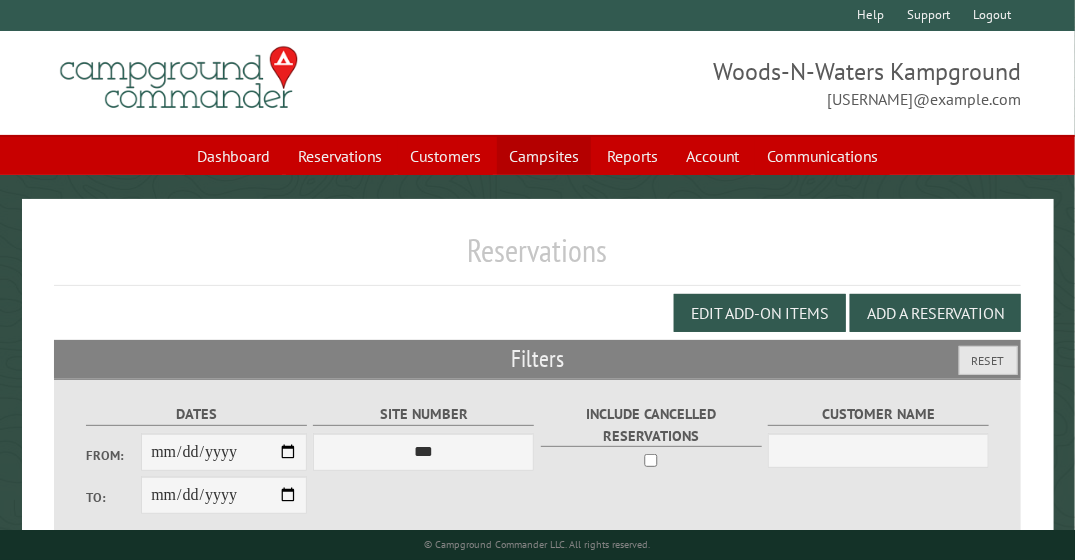 click on "Campsites" at bounding box center [544, 156] 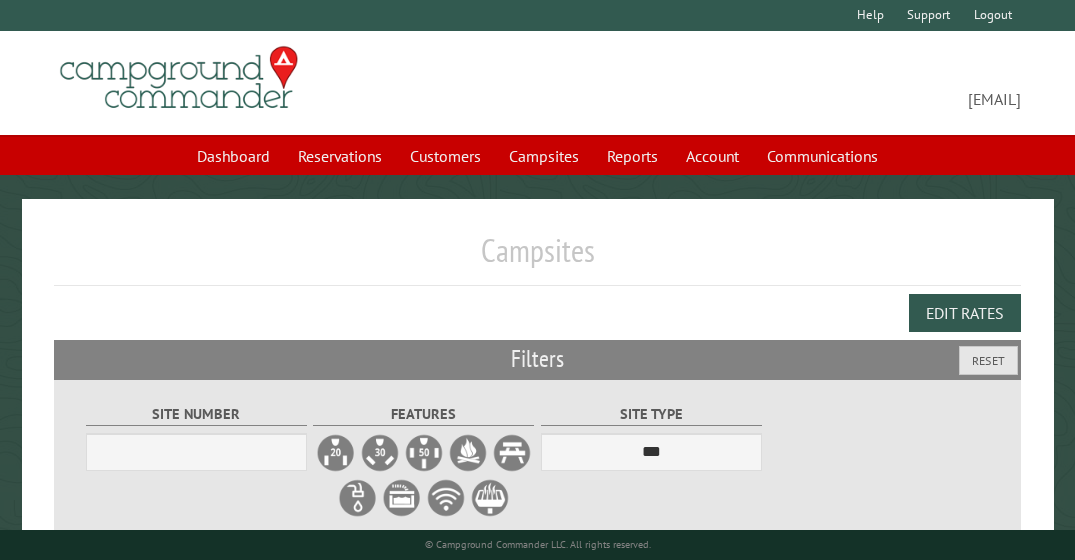 scroll, scrollTop: 0, scrollLeft: 0, axis: both 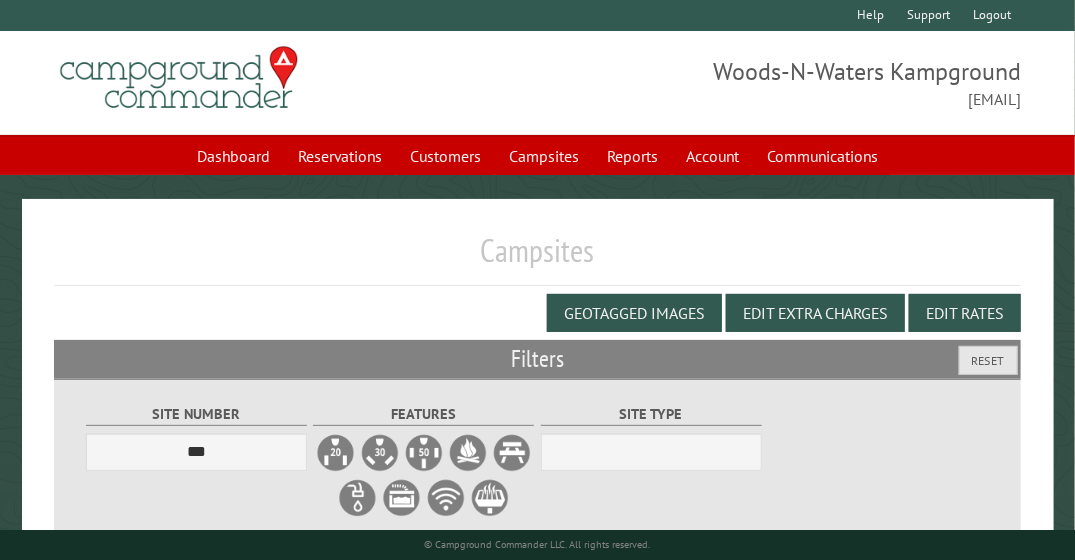 select on "***" 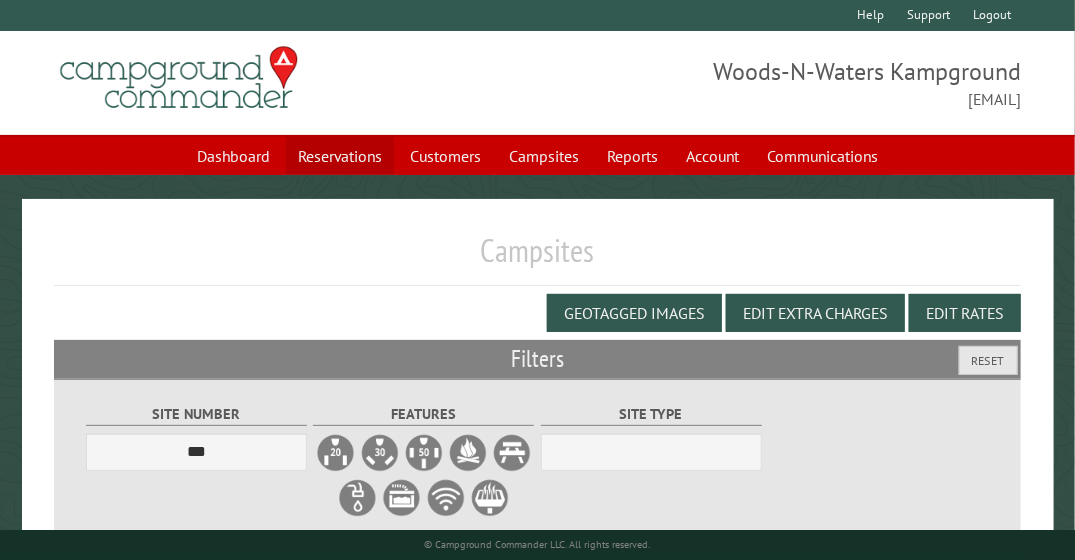 click on "Reservations" at bounding box center (340, 156) 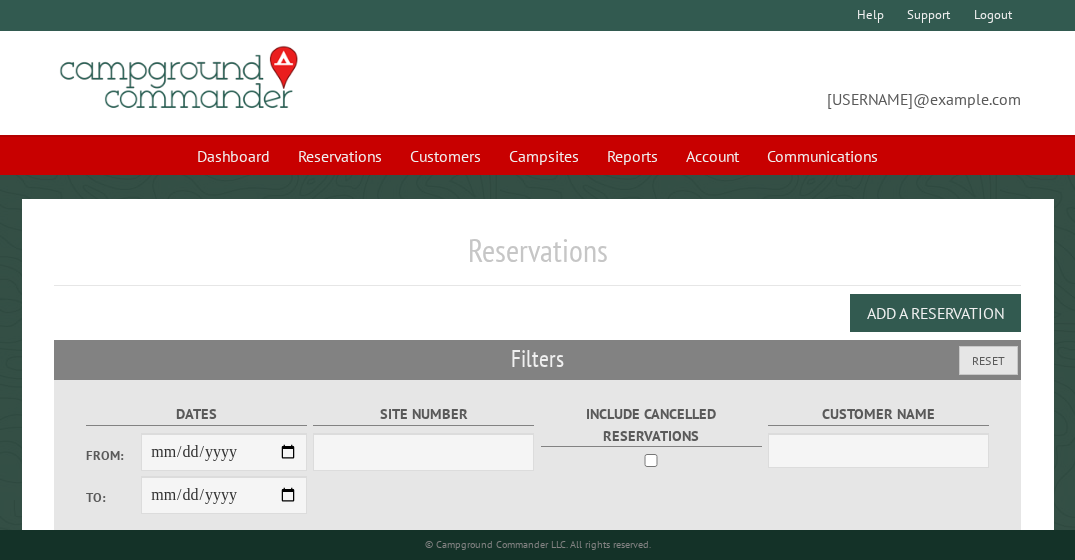 scroll, scrollTop: 0, scrollLeft: 0, axis: both 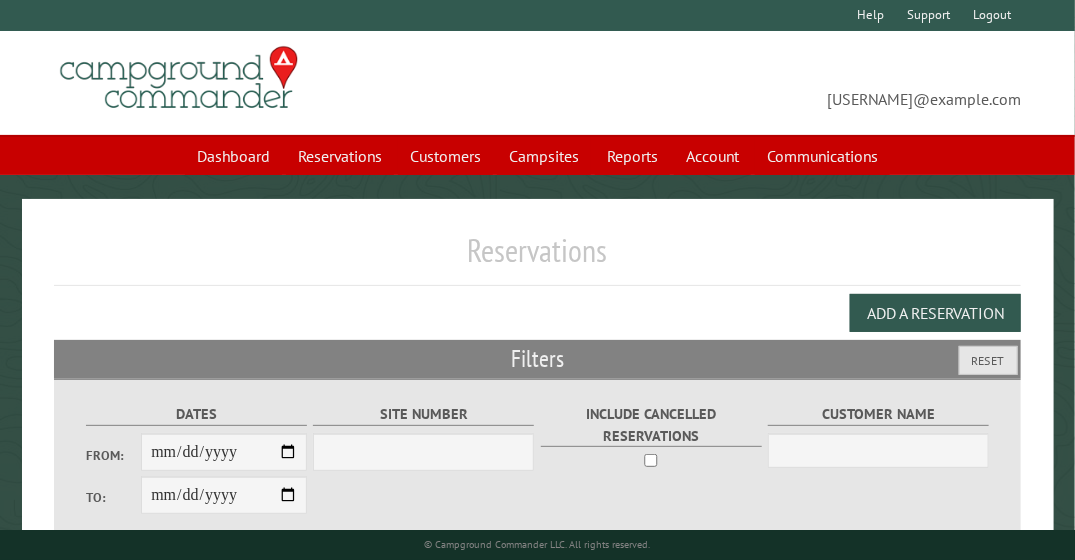 select on "***" 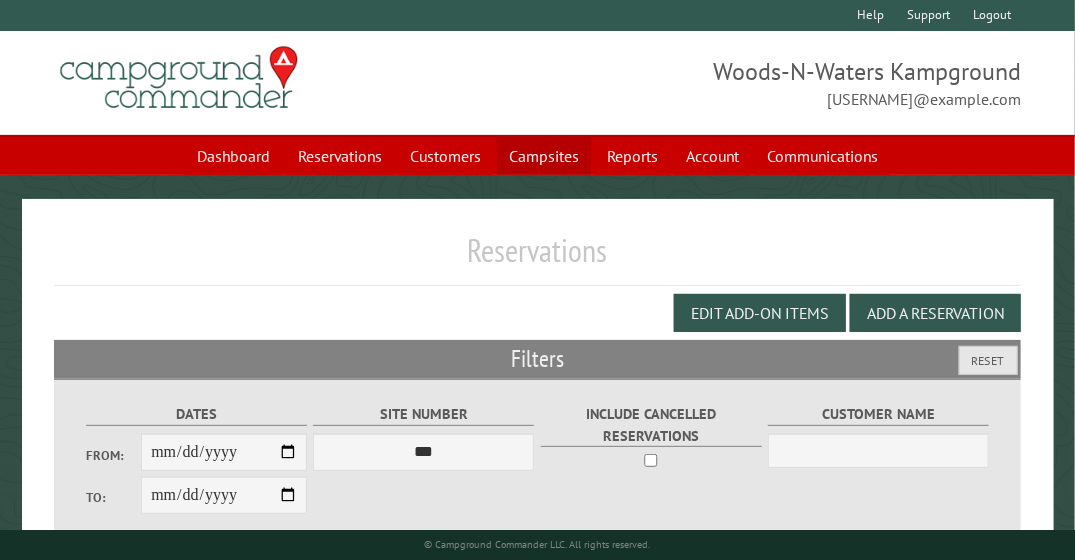 click on "Campsites" at bounding box center [544, 156] 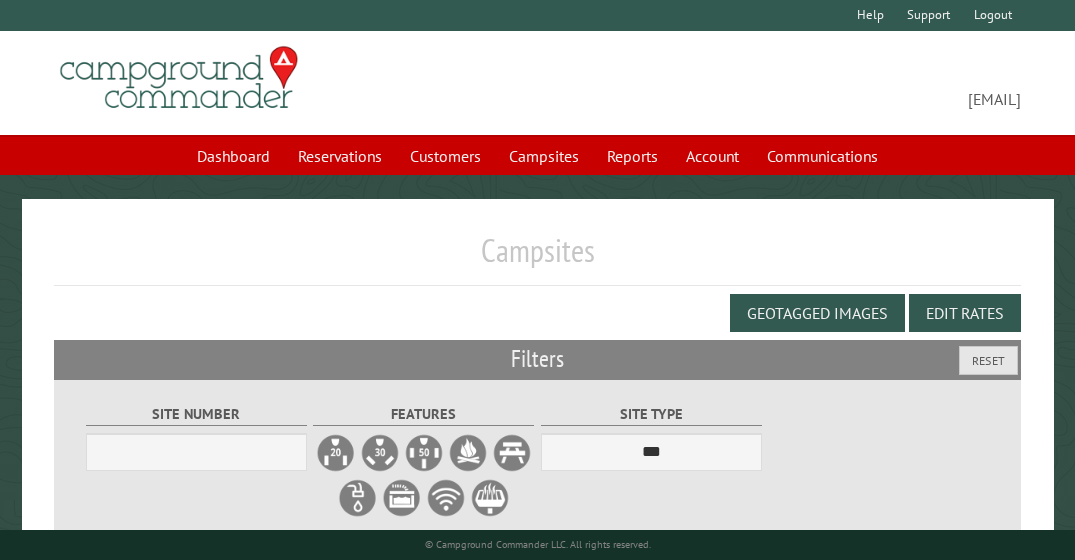 scroll, scrollTop: 0, scrollLeft: 0, axis: both 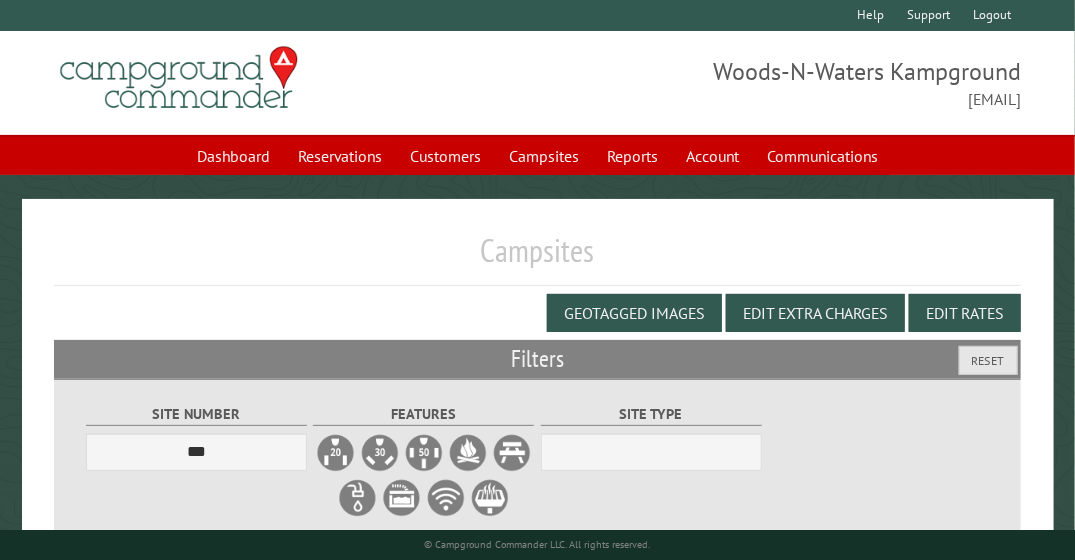 select on "***" 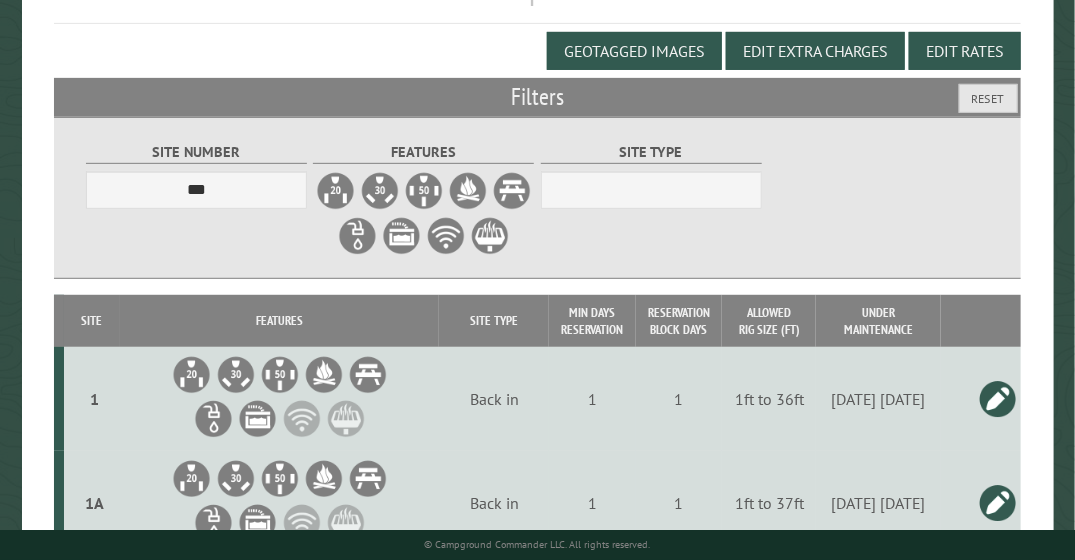 scroll, scrollTop: 0, scrollLeft: 0, axis: both 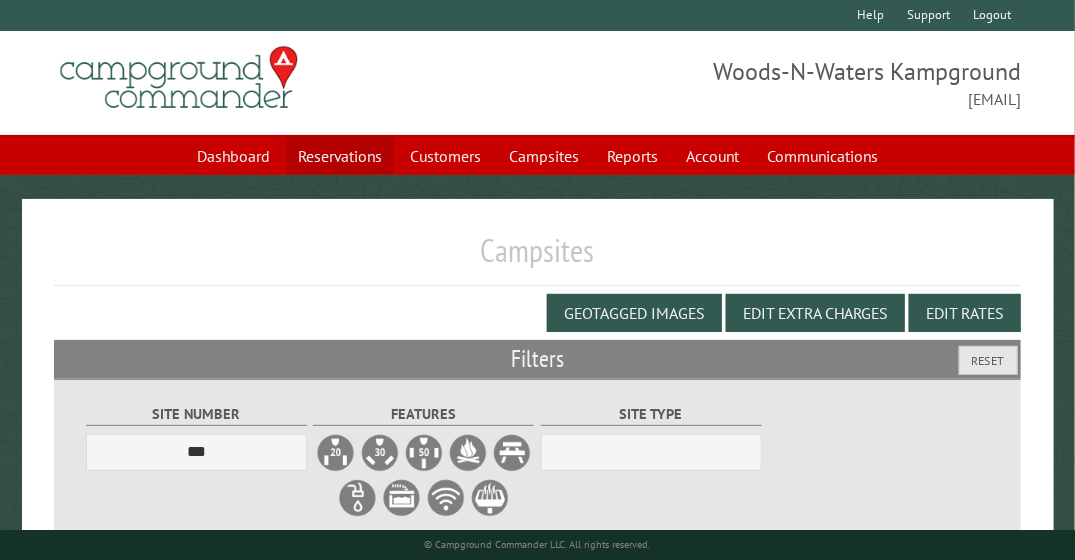 click on "Reservations" at bounding box center [340, 156] 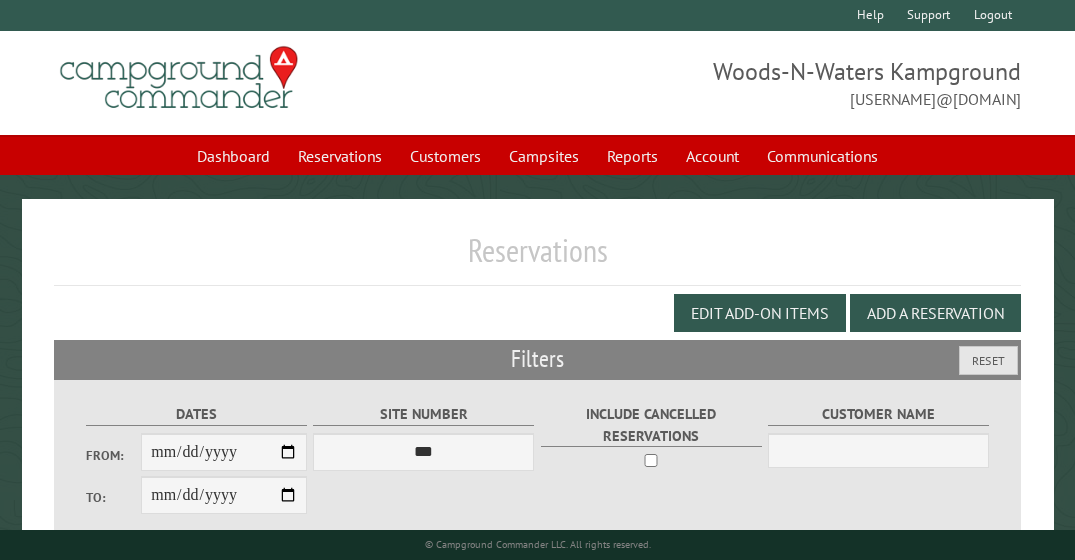 scroll, scrollTop: 0, scrollLeft: 0, axis: both 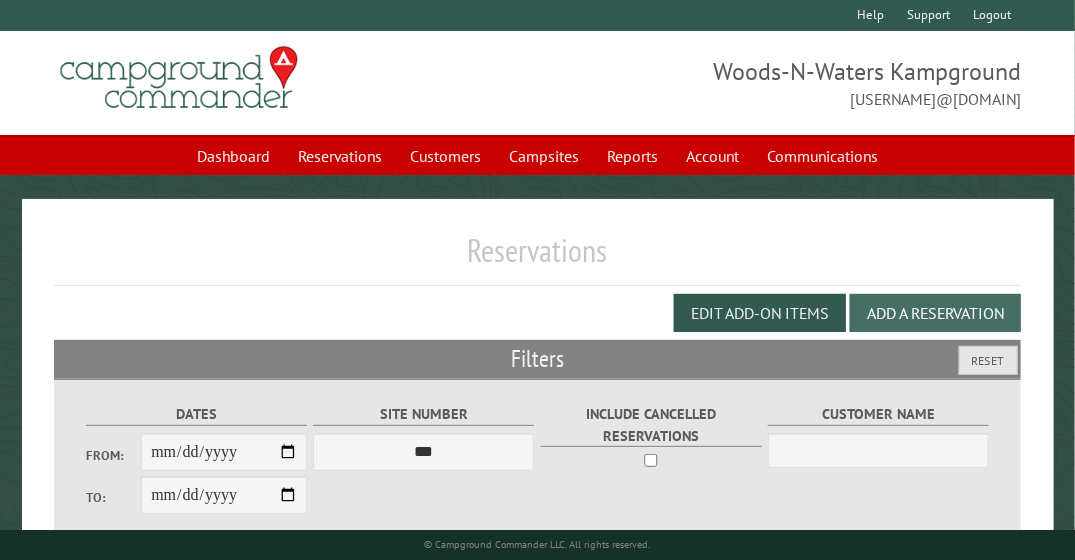 click on "Add a Reservation" at bounding box center [935, 313] 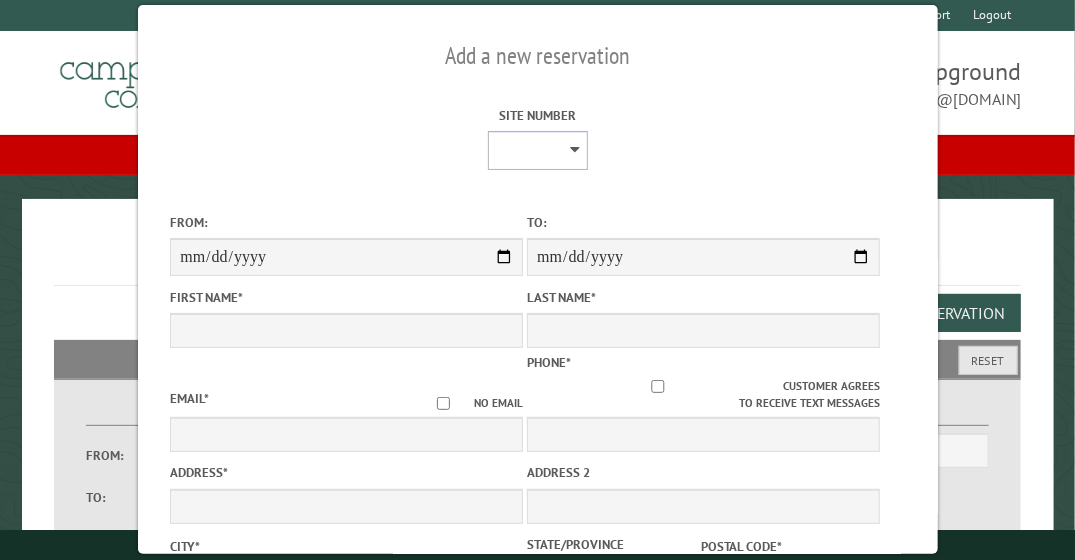 click on "* ** ** * * * * * * * * ** ** ** ** ** ** ** ** ** ** ** ** ** ** ** ** ** ** ** ** ** ** ** ** ** ** ** ** ** ** ** ** ** ** ** ** ** ** ** ** ** ** ** ** ** ** ** **** ** ** ** ** ** ** ** ** ** ** ** ** ** ** ** ** ** ** ** ** ** ** ** ** ** ** ** *** *** ***" at bounding box center (538, 150) 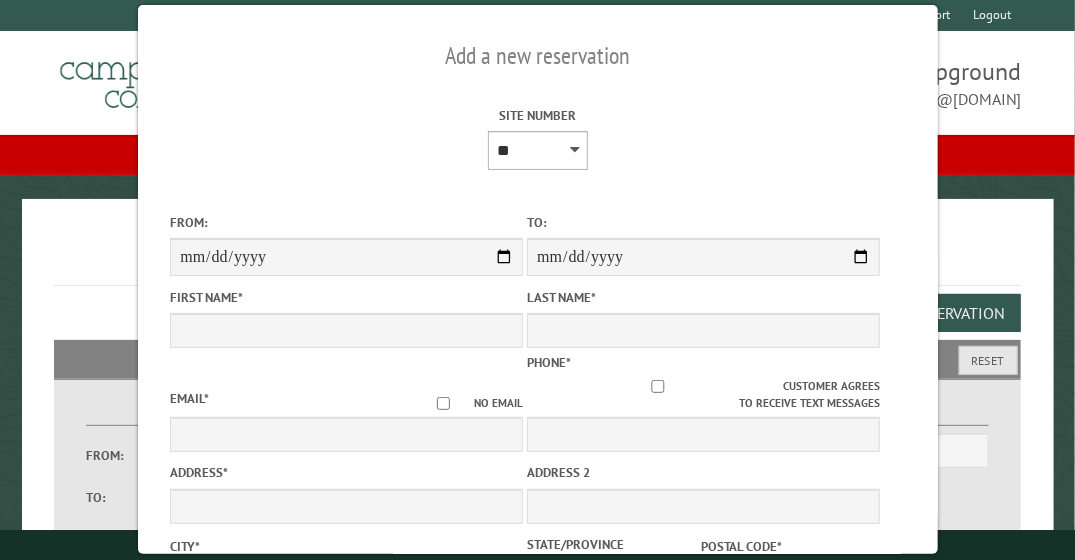 click on "* ** ** * * * * * * * * ** ** ** ** ** ** ** ** ** ** ** ** ** ** ** ** ** ** ** ** ** ** ** ** ** ** ** ** ** ** ** ** ** ** ** ** ** ** ** ** ** ** ** ** ** ** ** **** ** ** ** ** ** ** ** ** ** ** ** ** ** ** ** ** ** ** ** ** ** ** ** ** ** ** ** *** *** ***" at bounding box center (538, 150) 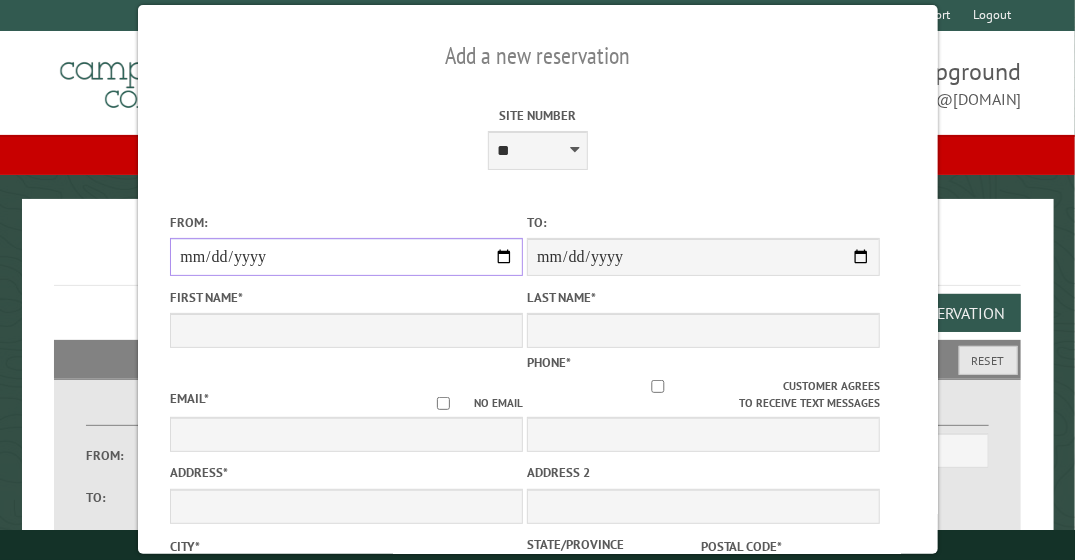 click on "From:" at bounding box center (346, 257) 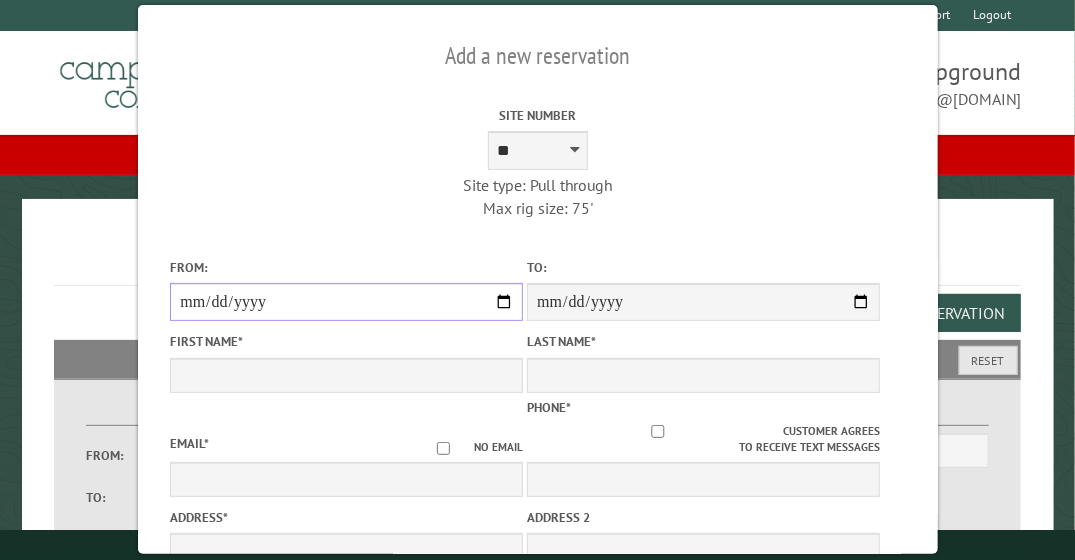 type on "**********" 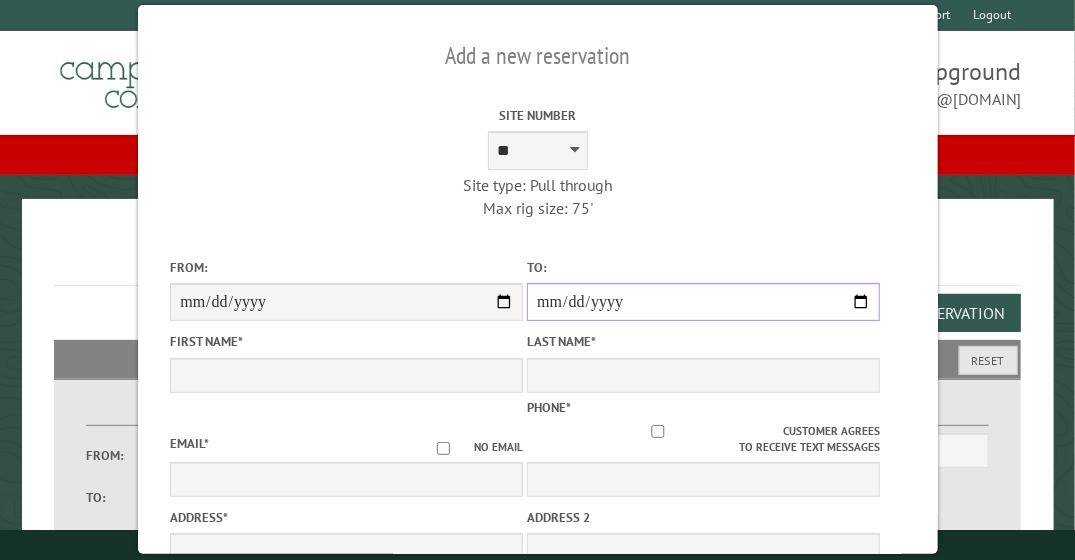 click on "**********" at bounding box center [703, 302] 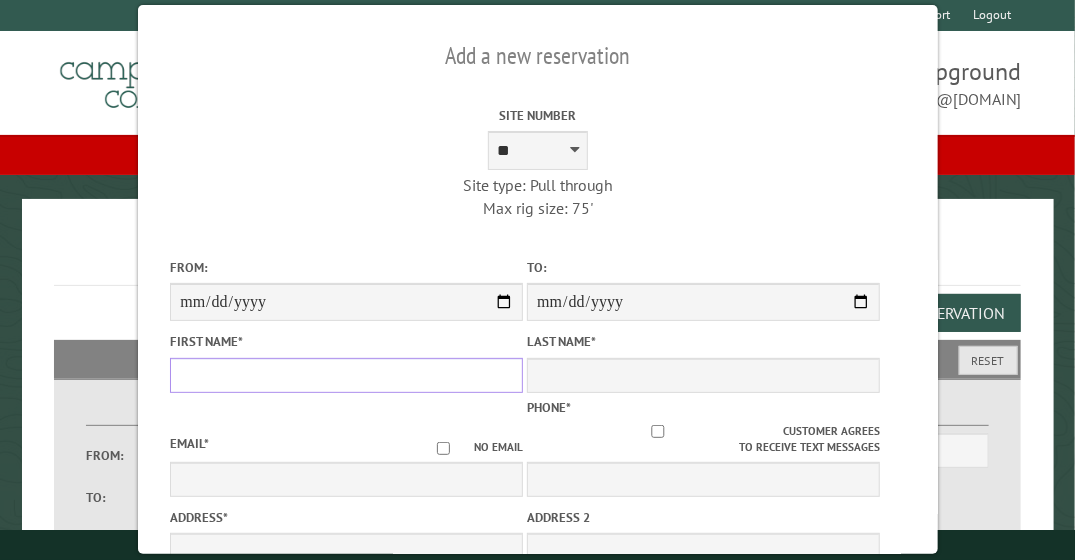 click on "First Name *" at bounding box center (346, 375) 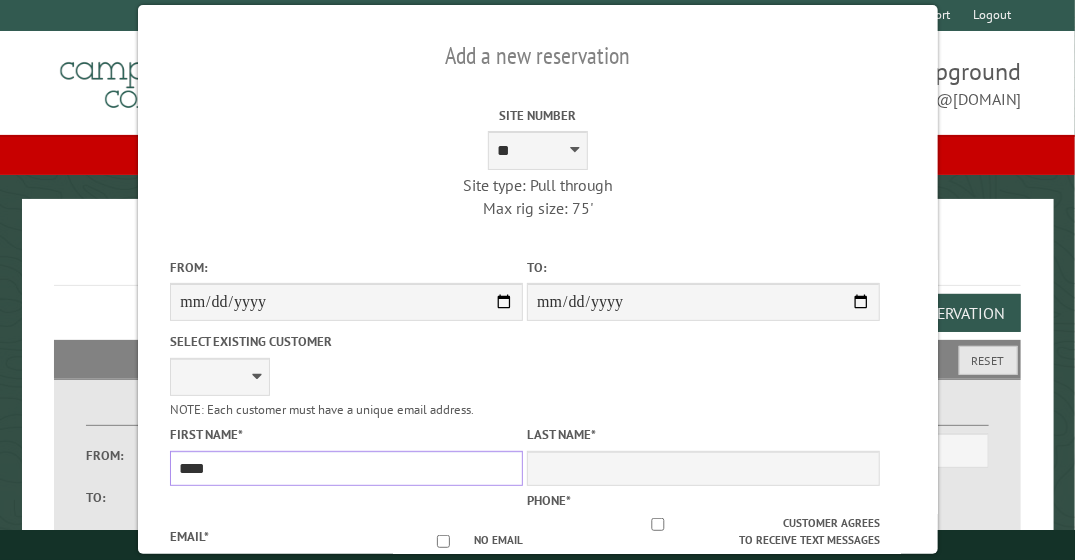 type on "****" 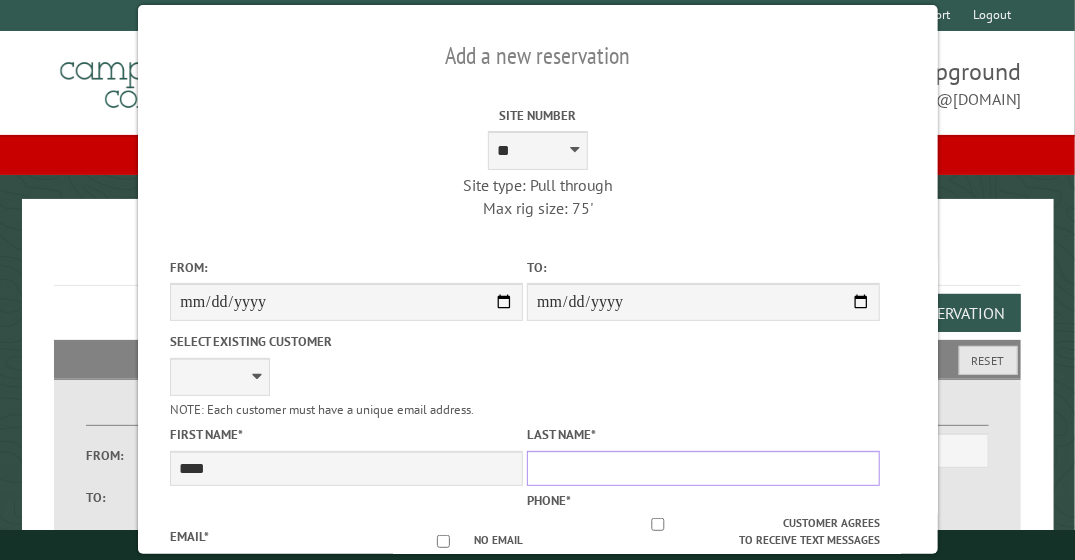 click on "Last Name *" at bounding box center [703, 468] 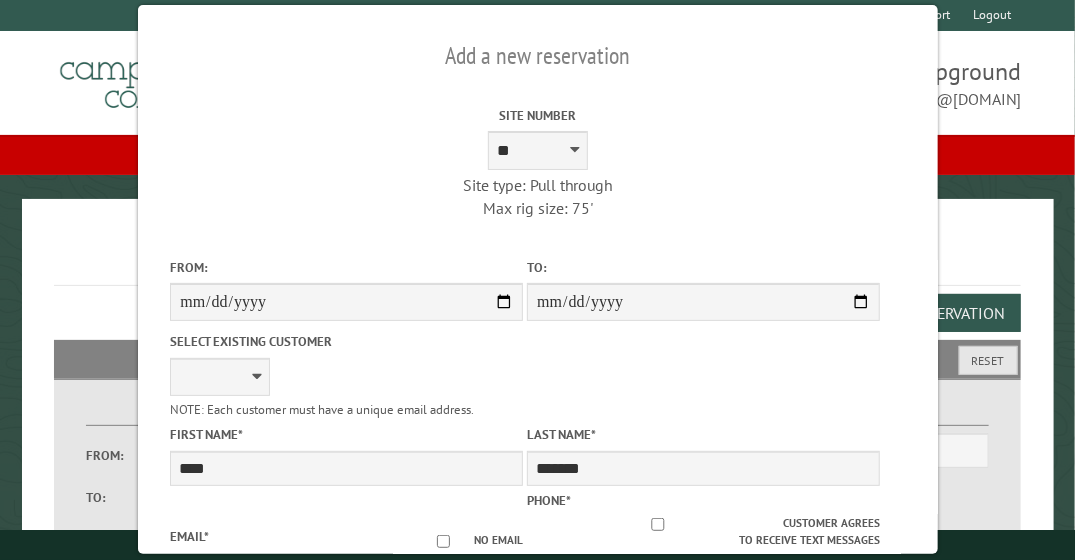 type on "**********" 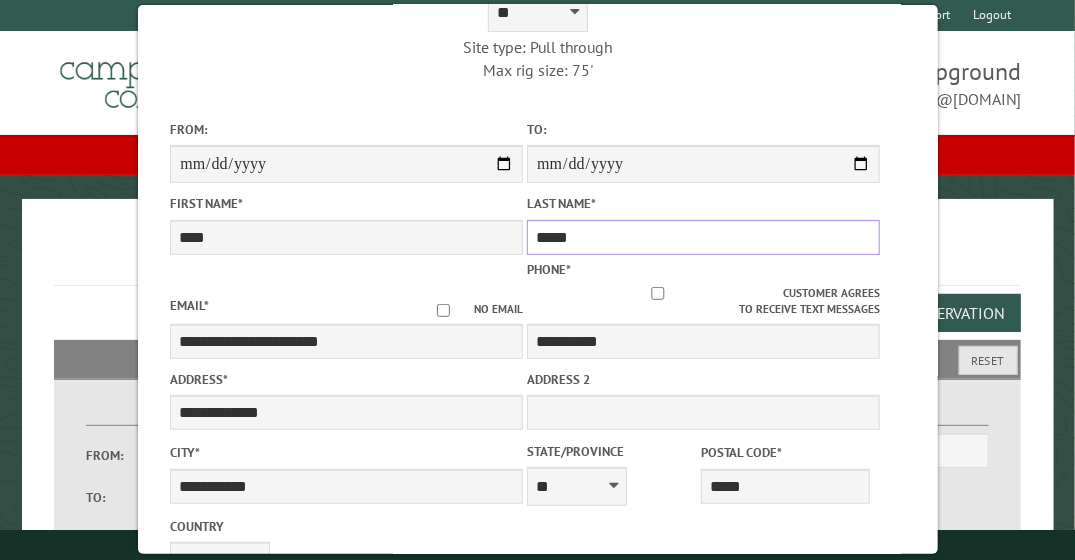 scroll, scrollTop: 138, scrollLeft: 0, axis: vertical 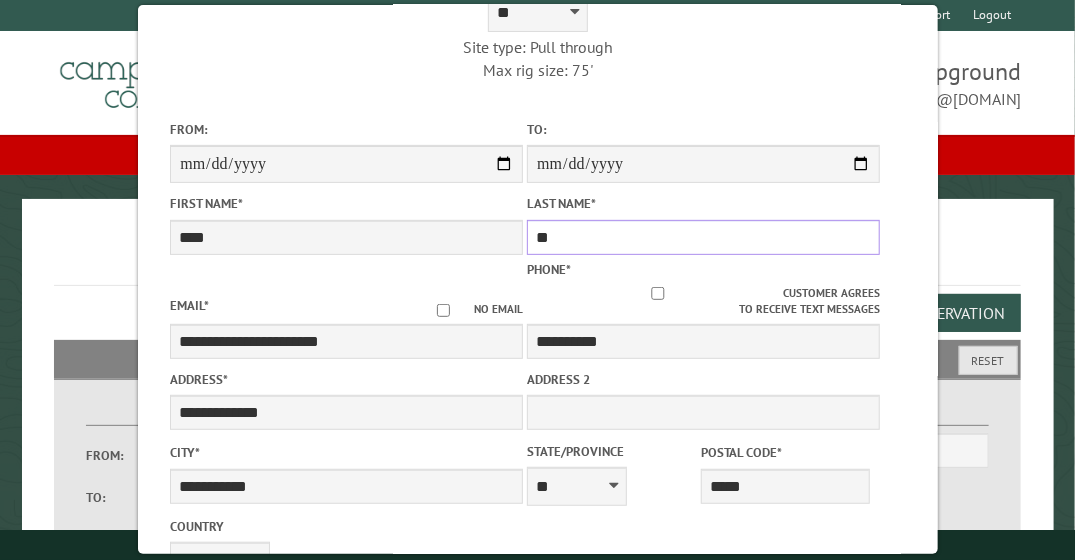 type on "*" 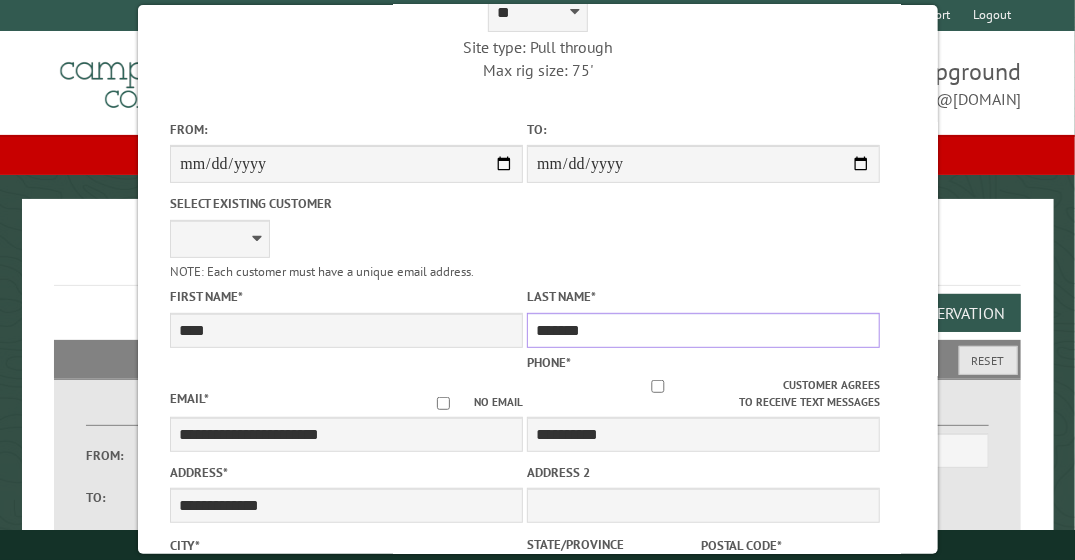 type on "*****" 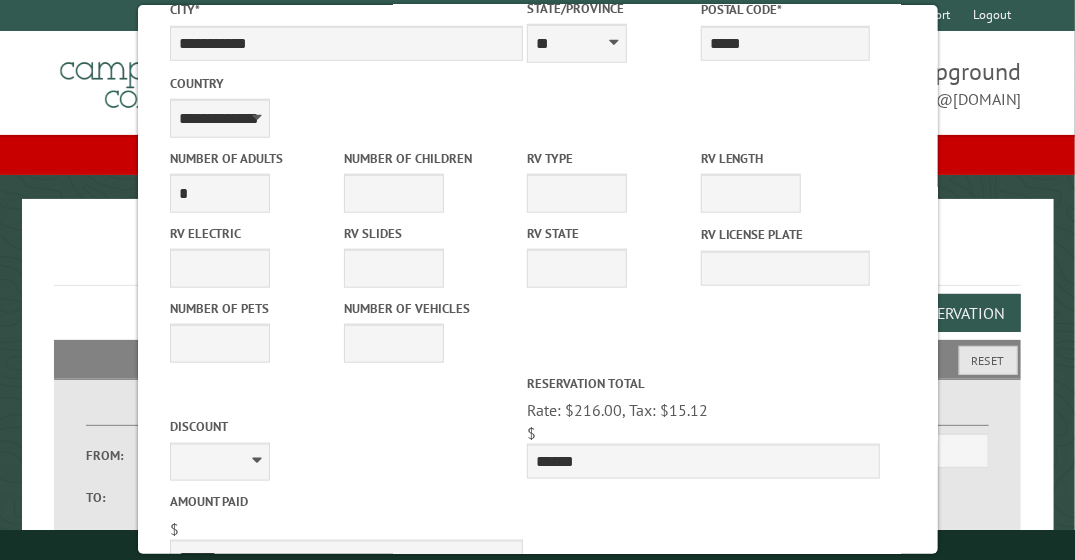 scroll, scrollTop: 617, scrollLeft: 0, axis: vertical 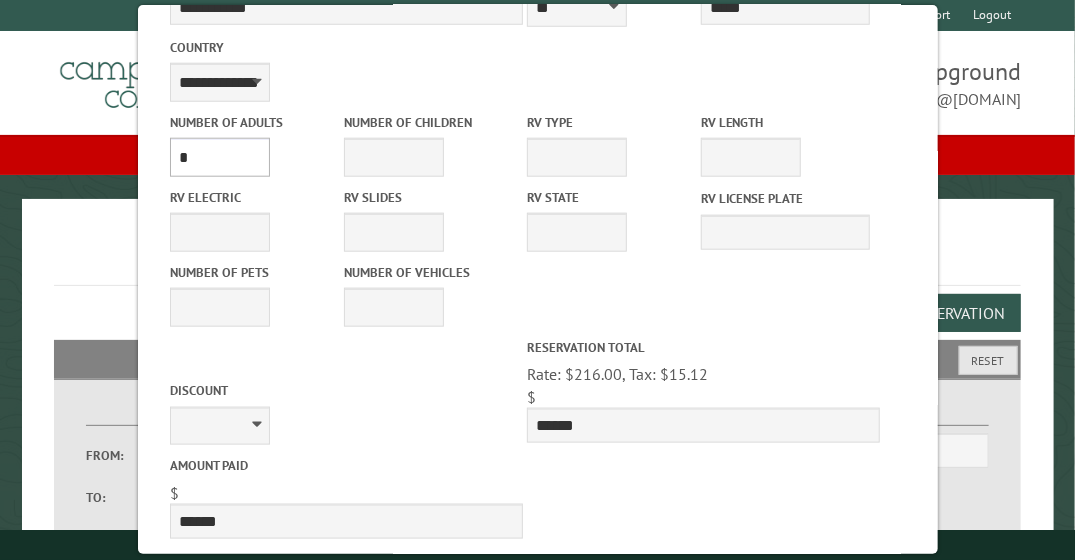 click on "* * * * * * * * * * **" at bounding box center [220, 157] 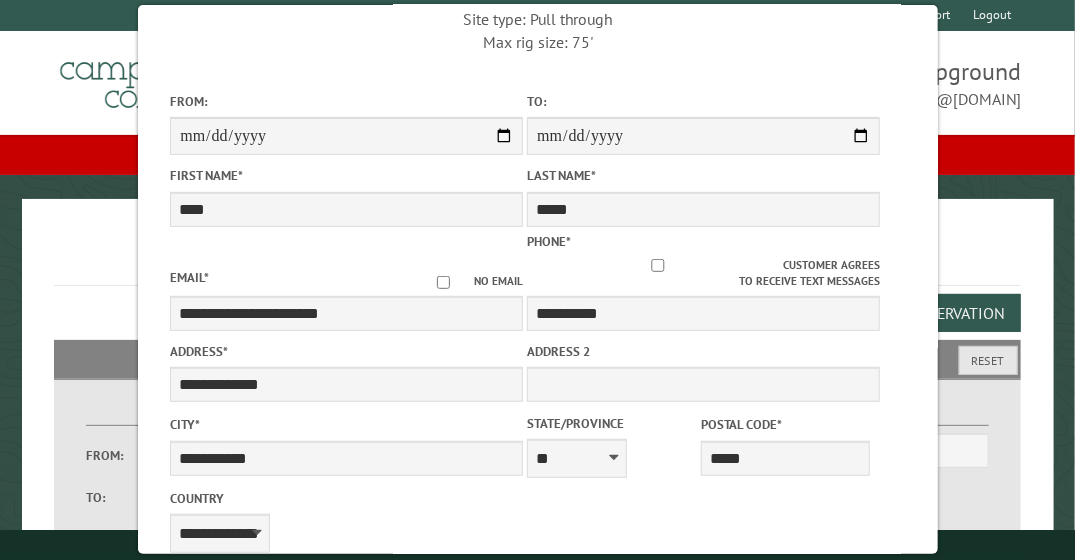 scroll, scrollTop: 165, scrollLeft: 0, axis: vertical 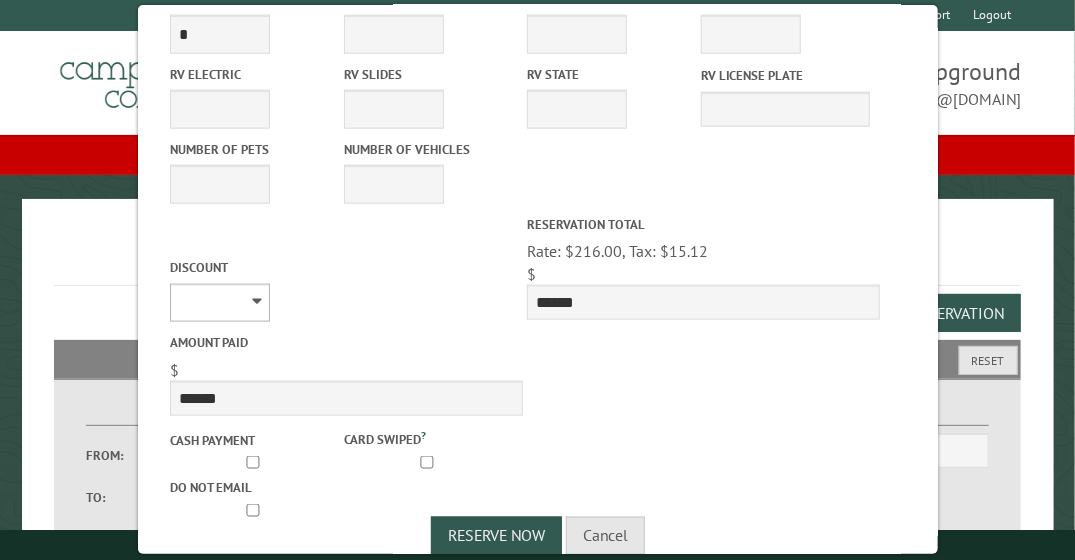 click on "**********" at bounding box center [220, 303] 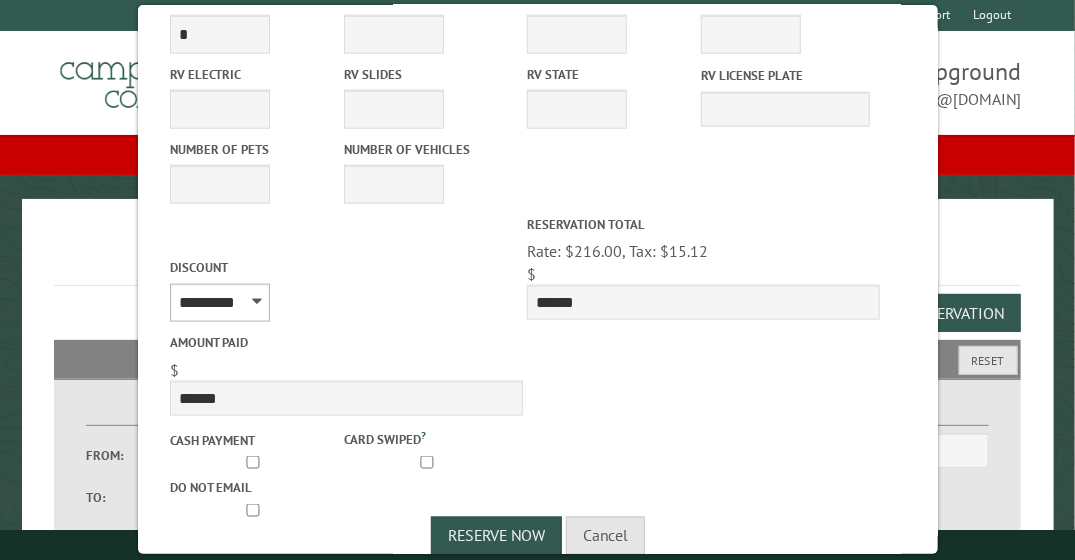 click on "**********" at bounding box center [220, 303] 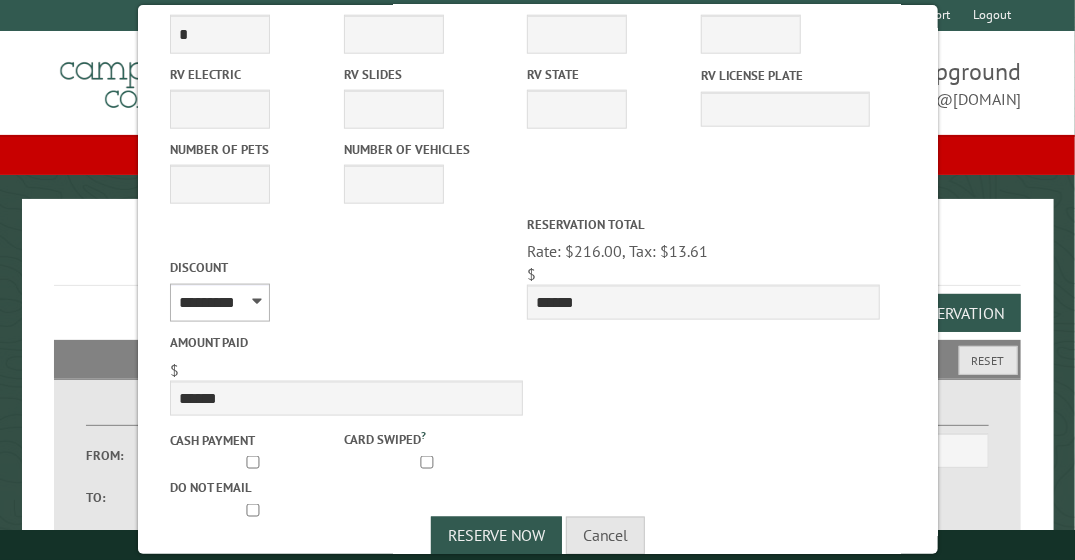 scroll, scrollTop: 767, scrollLeft: 0, axis: vertical 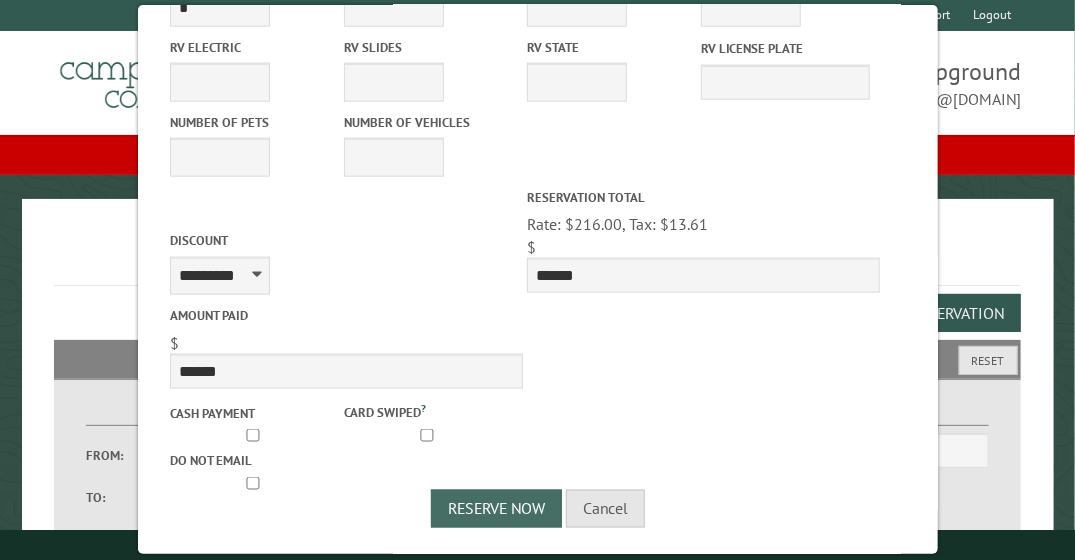 click on "Reserve Now" at bounding box center (496, 509) 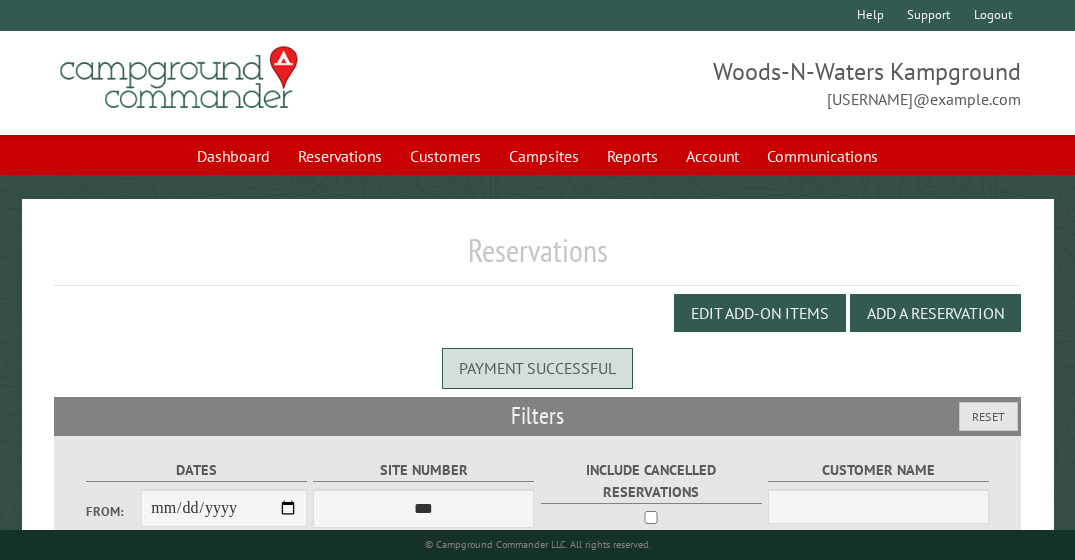 scroll, scrollTop: 0, scrollLeft: 0, axis: both 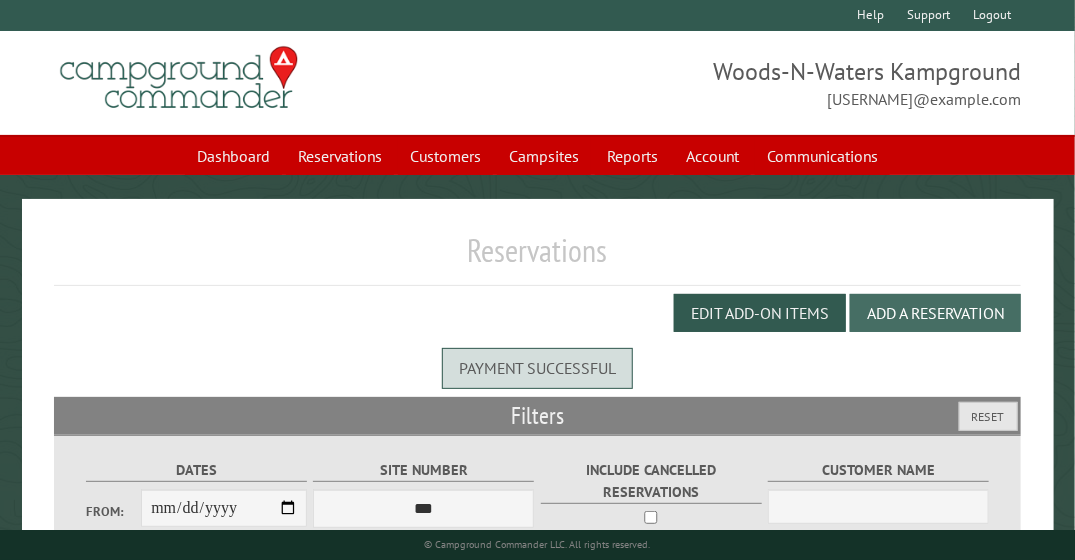 click on "Add a Reservation" at bounding box center (935, 313) 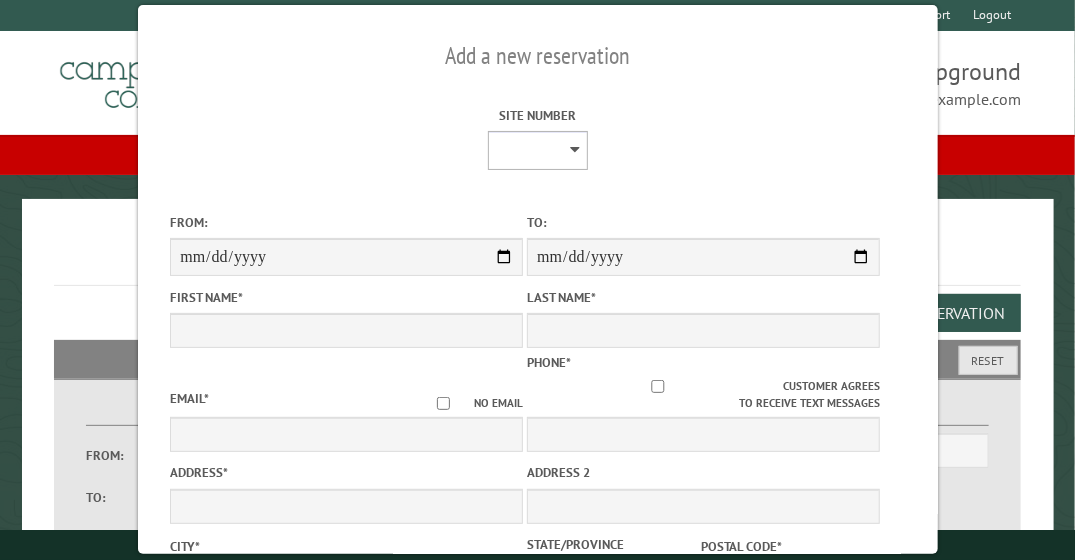 click on "* ** ** * * * * * * * * ** ** ** ** ** ** ** ** ** ** ** ** ** ** ** ** ** ** ** ** ** ** ** ** ** ** ** ** ** ** ** ** ** ** ** ** ** ** ** ** ** ** ** ** ** ** ** **** ** ** ** ** ** ** ** ** ** ** ** ** ** ** ** ** ** ** ** ** ** ** ** ** ** ** ** *** *** ***" at bounding box center (538, 150) 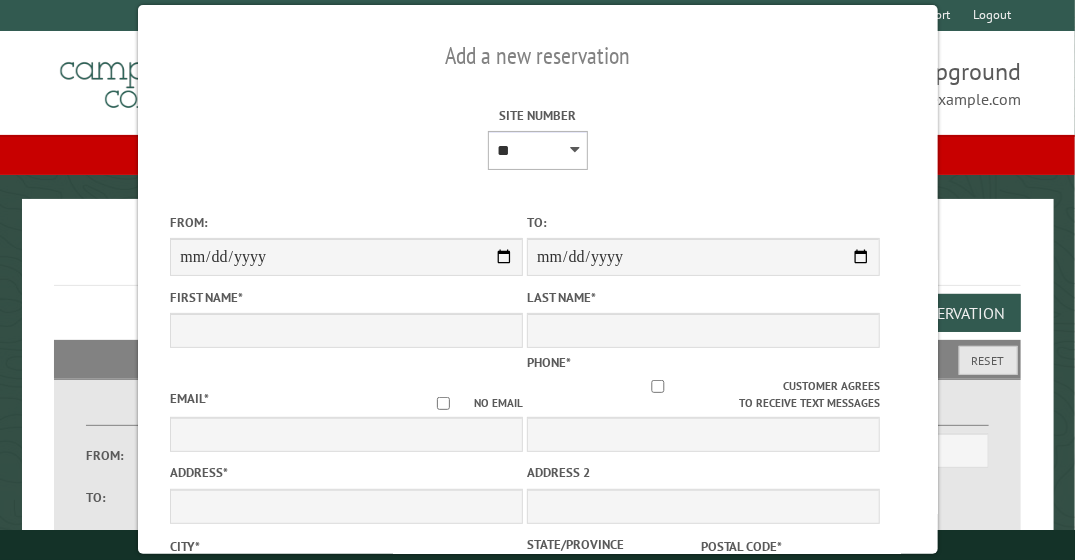 click on "* ** ** * * * * * * * * ** ** ** ** ** ** ** ** ** ** ** ** ** ** ** ** ** ** ** ** ** ** ** ** ** ** ** ** ** ** ** ** ** ** ** ** ** ** ** ** ** ** ** ** ** ** ** **** ** ** ** ** ** ** ** ** ** ** ** ** ** ** ** ** ** ** ** ** ** ** ** ** ** ** ** *** *** ***" at bounding box center [538, 150] 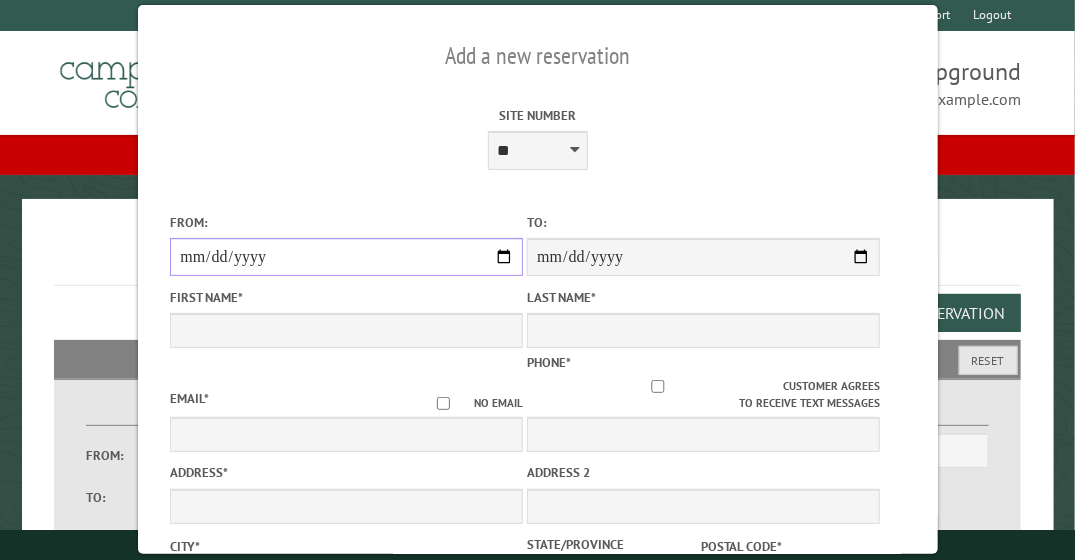 click on "From:" at bounding box center (346, 257) 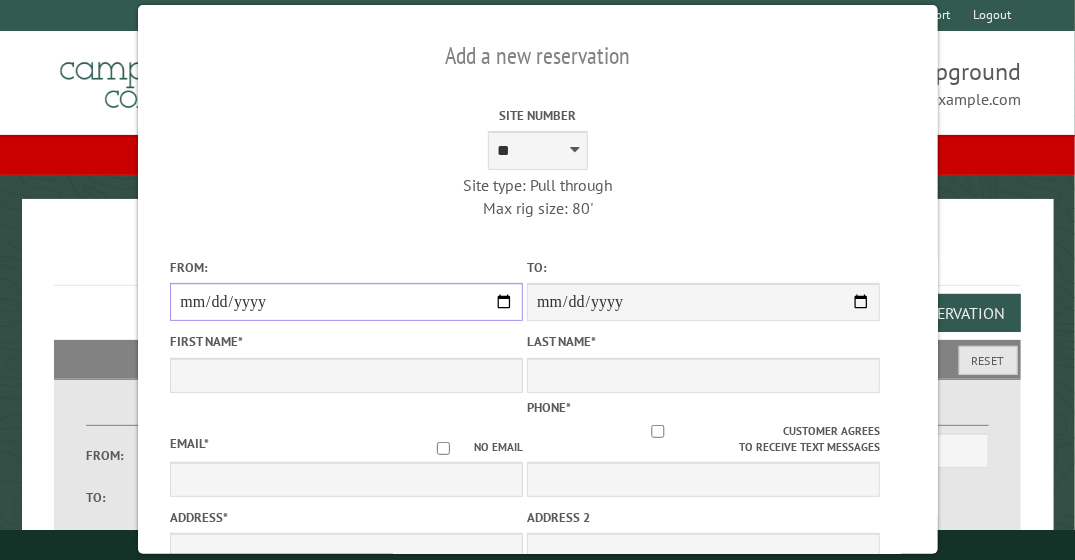 type on "*****" 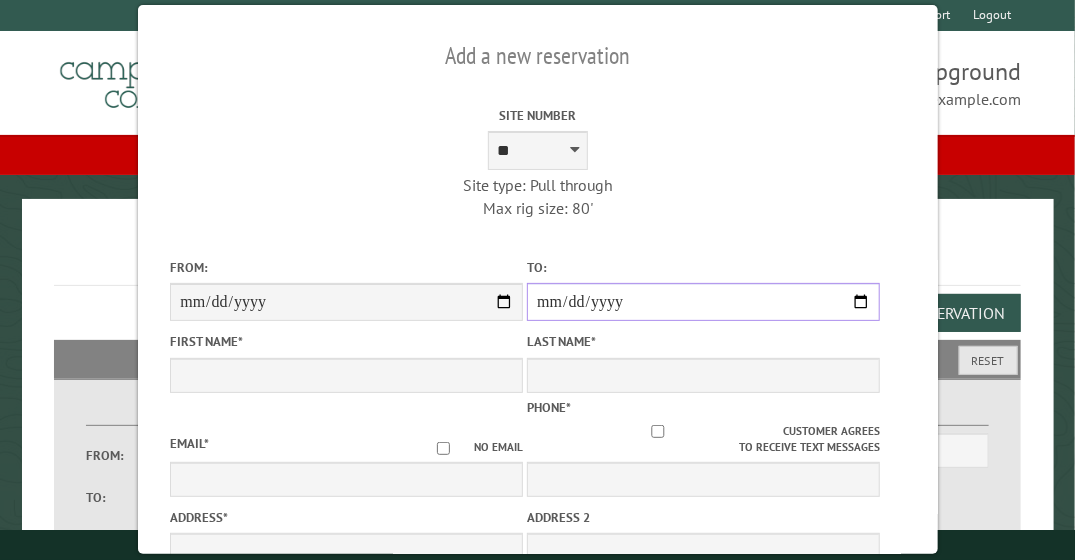 click on "**********" at bounding box center (703, 302) 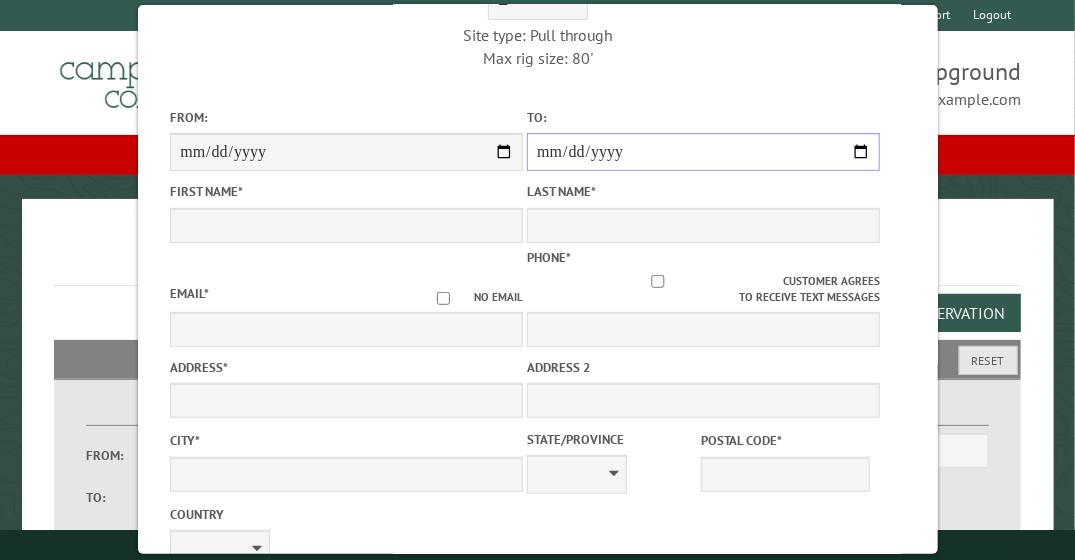 scroll, scrollTop: 166, scrollLeft: 0, axis: vertical 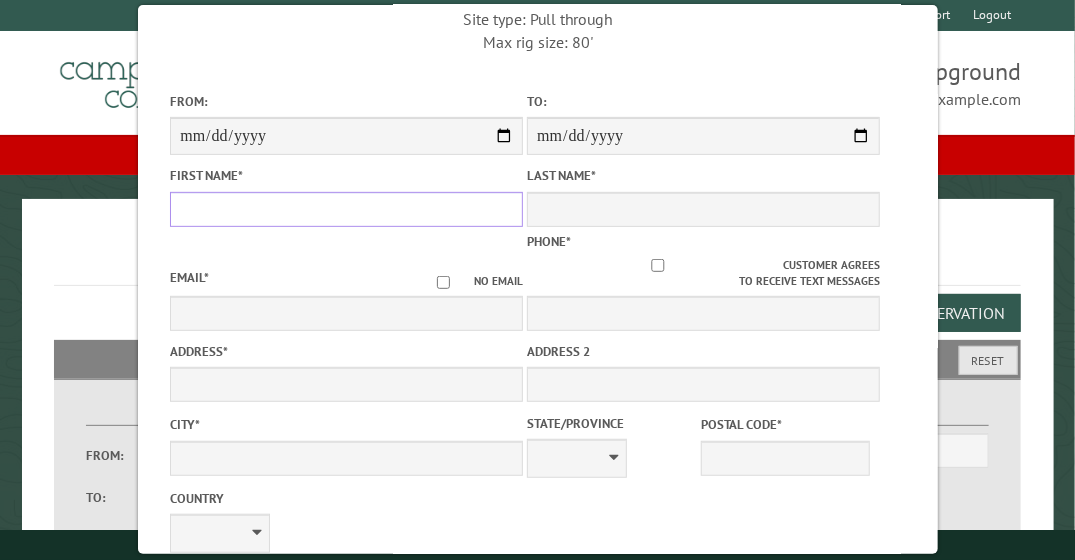 click on "First Name *" at bounding box center (346, 209) 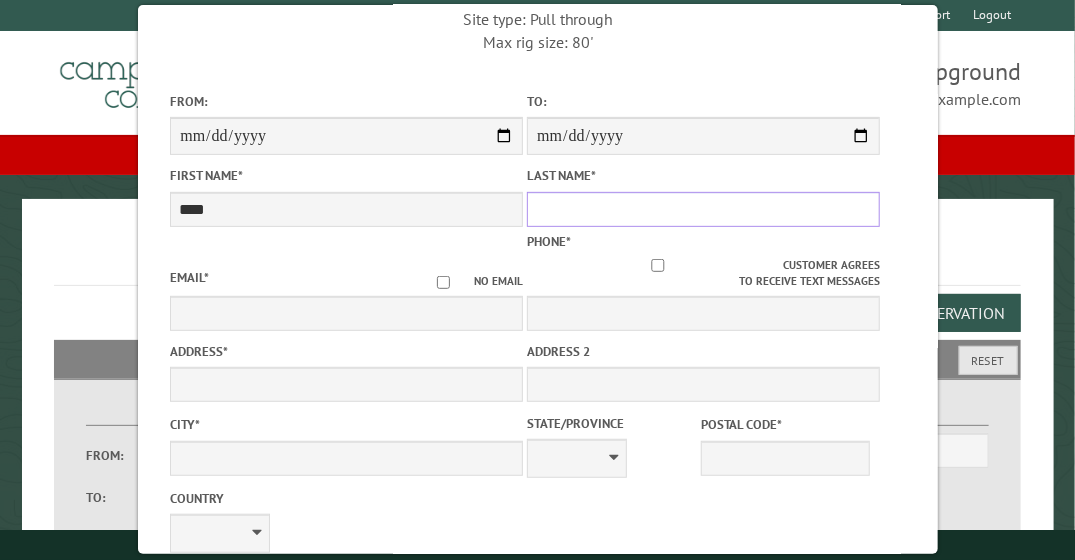 type on "*****" 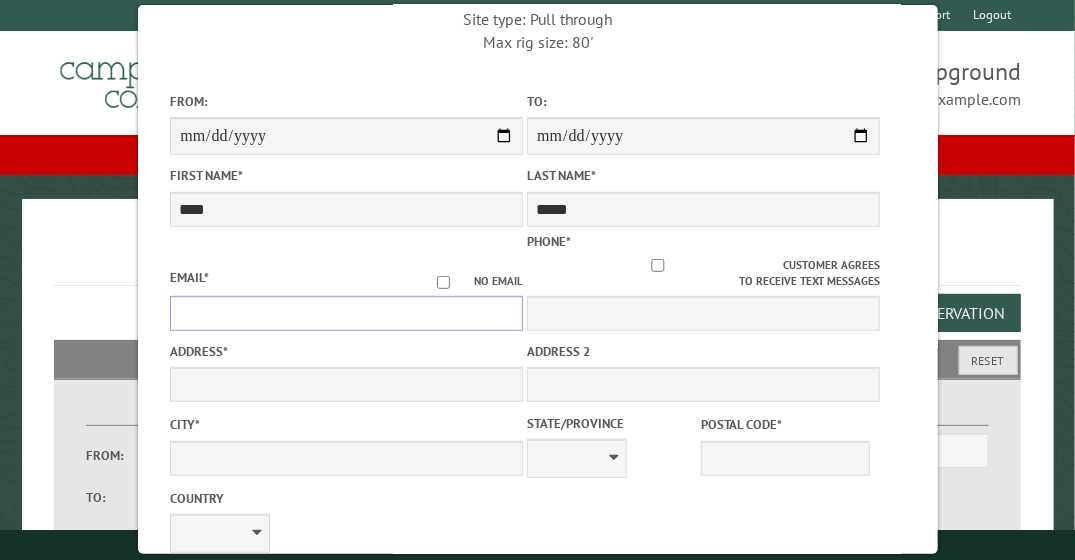 type on "**********" 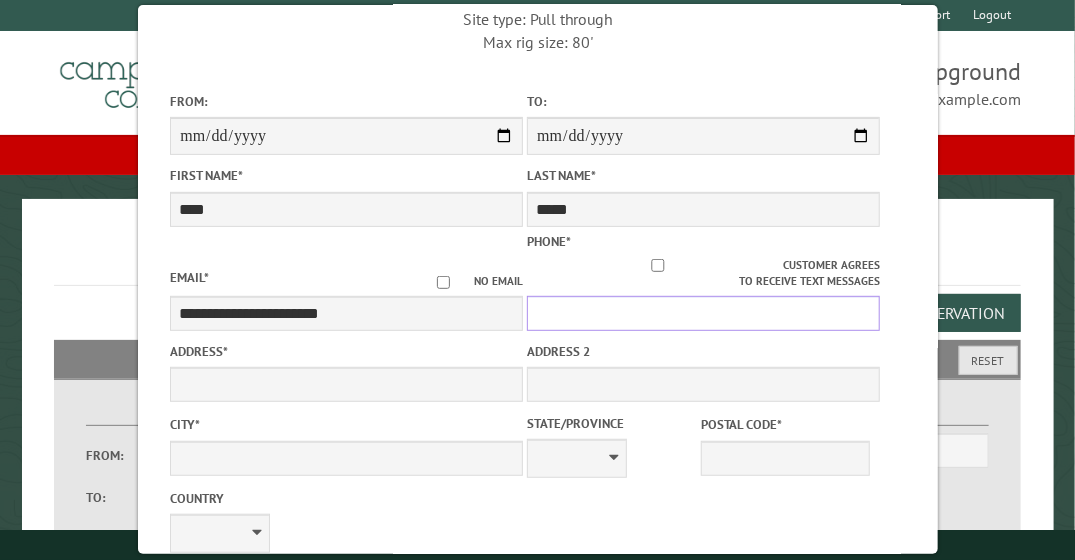 type on "**********" 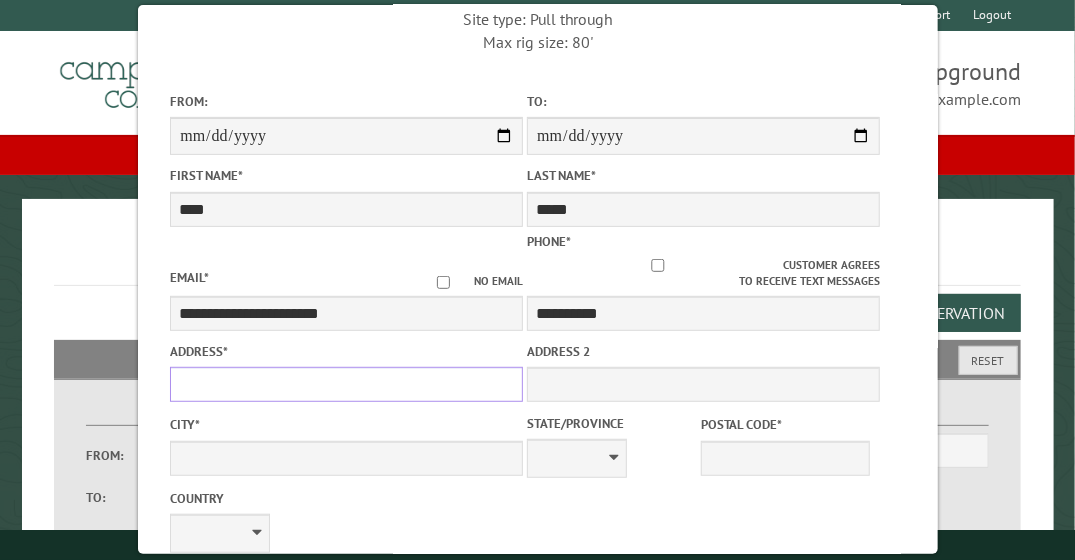 type on "**********" 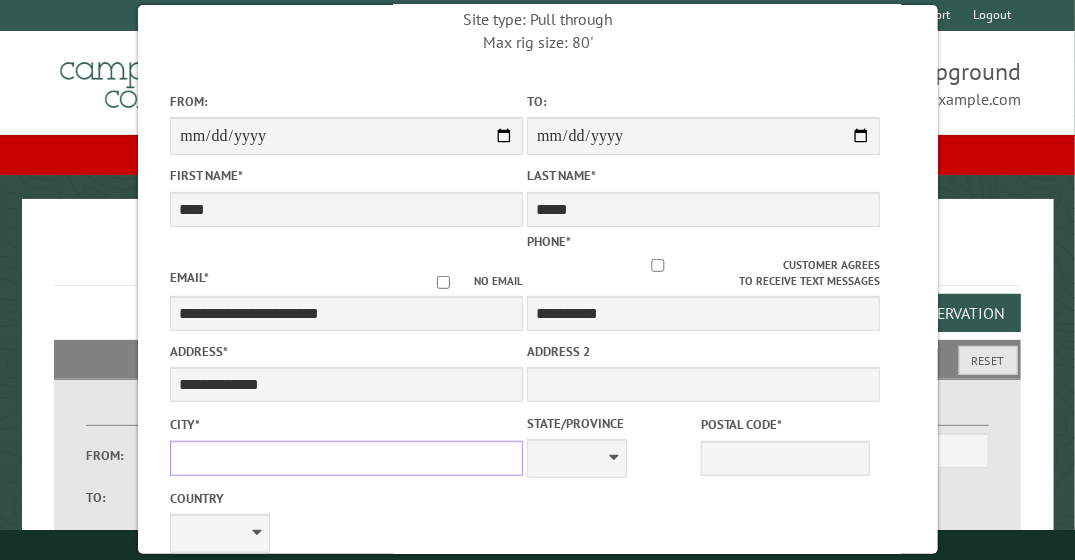 type on "**********" 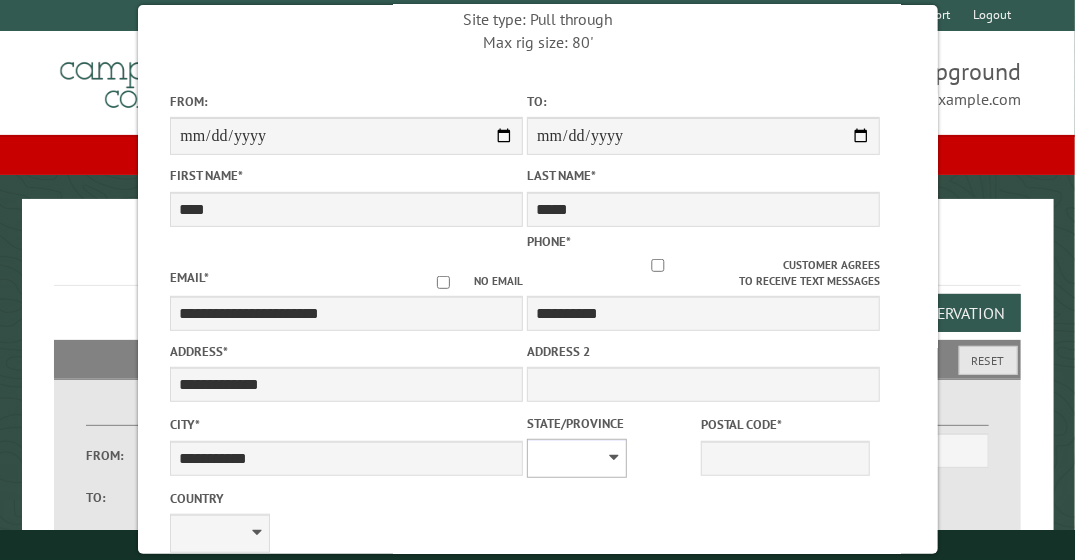 select on "**" 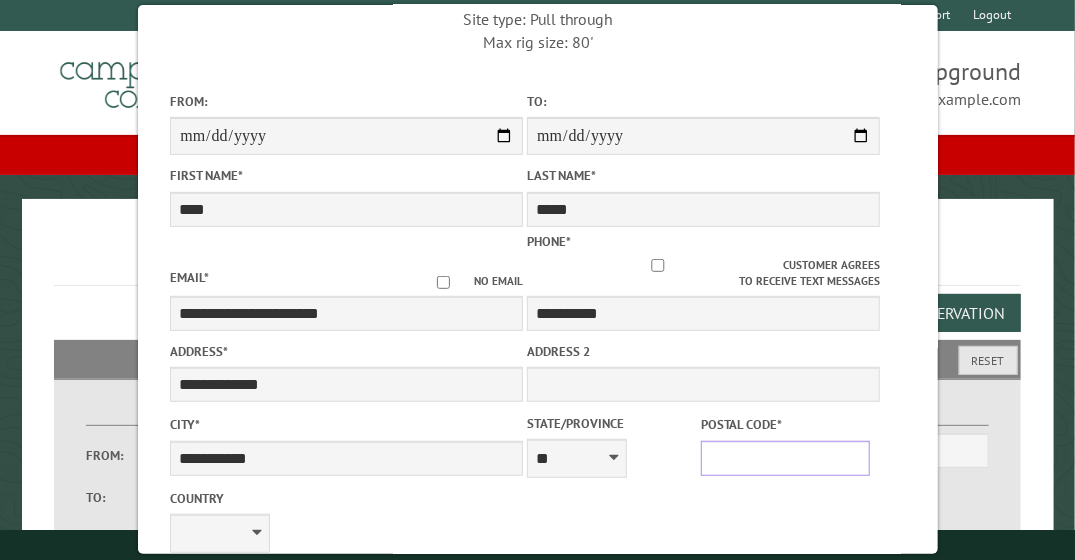 type on "*****" 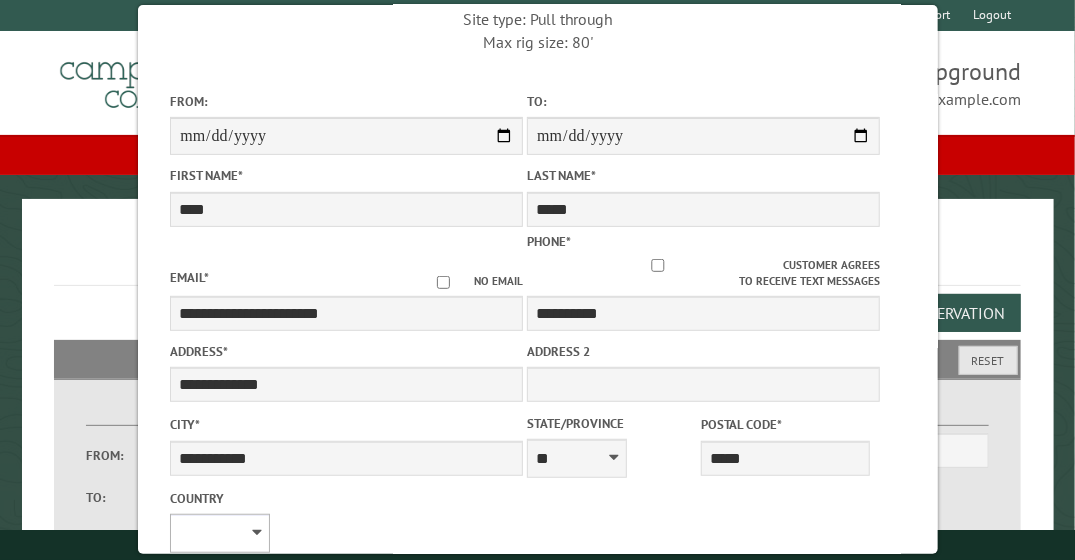 select on "**" 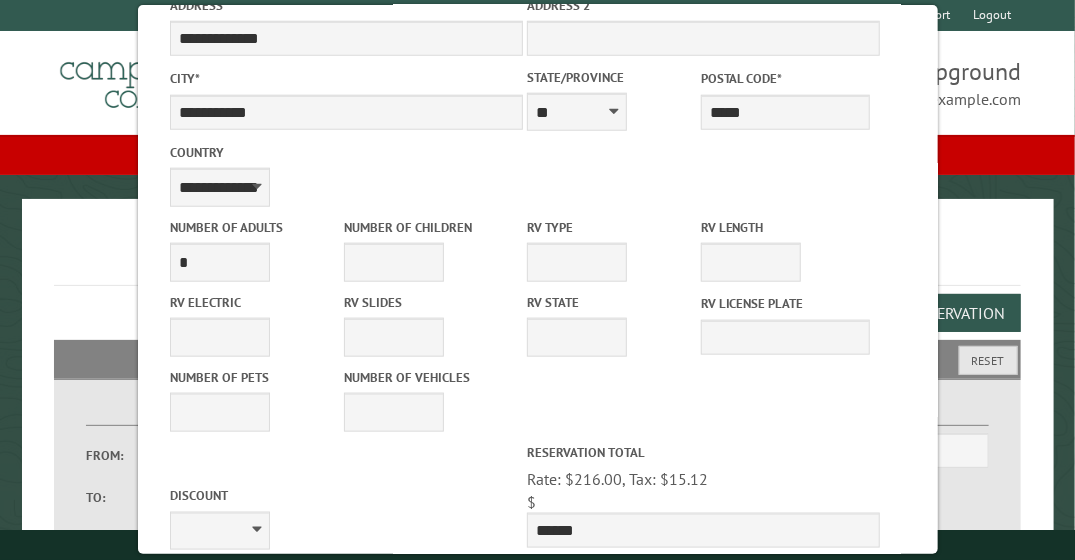 scroll, scrollTop: 644, scrollLeft: 0, axis: vertical 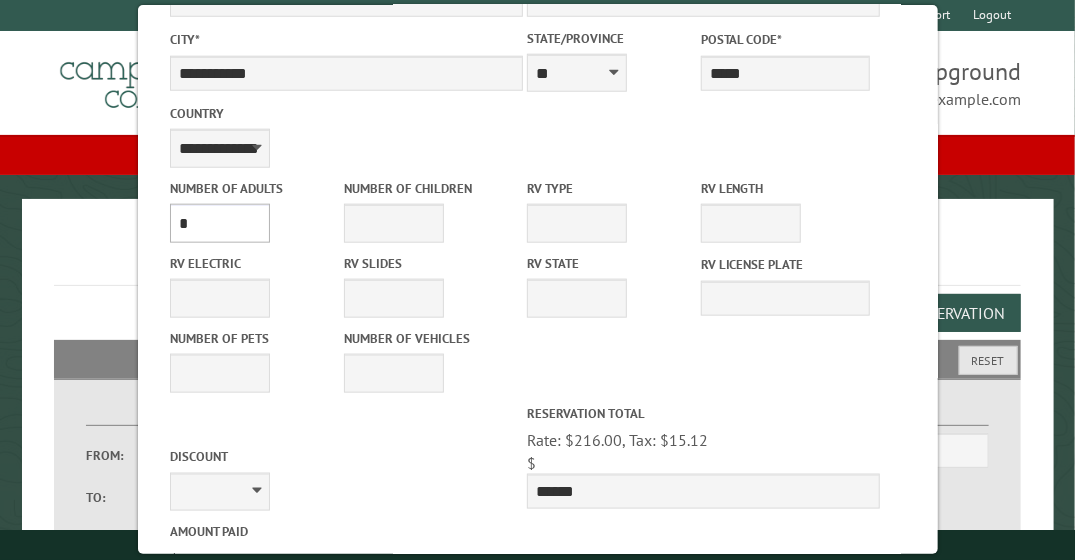 click on "* * * * * * * * * * **" at bounding box center (220, 223) 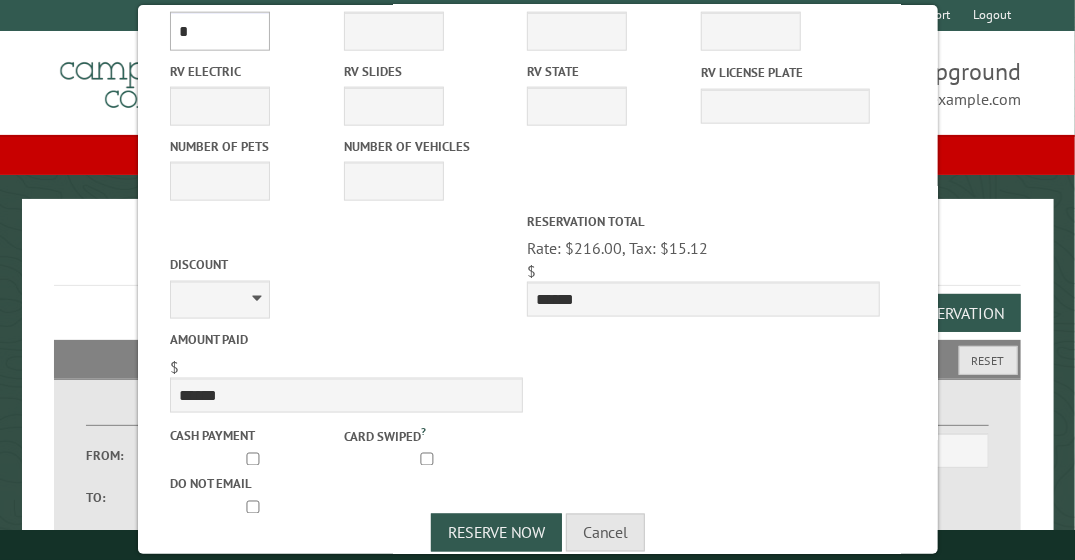 scroll, scrollTop: 860, scrollLeft: 0, axis: vertical 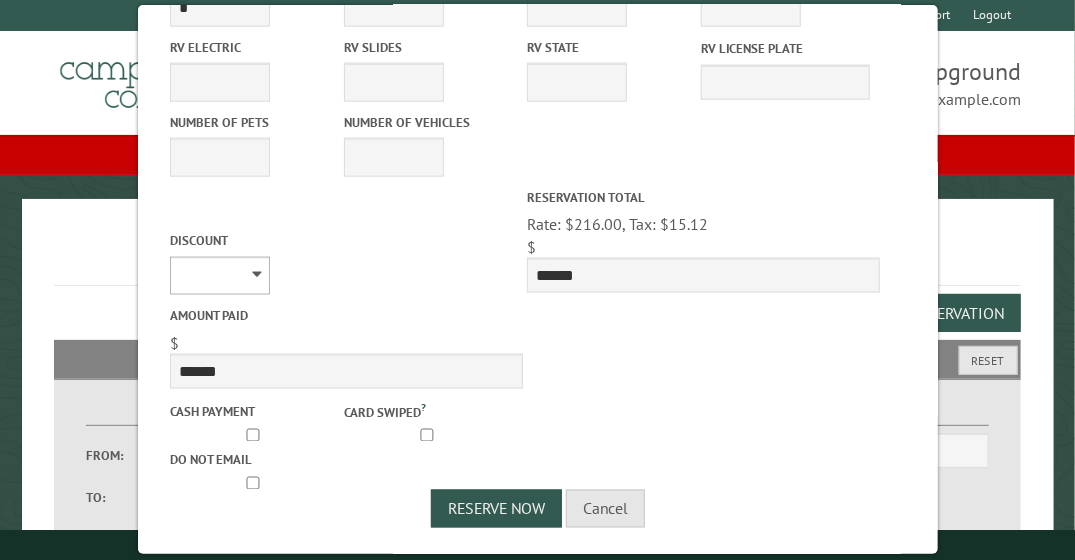 click on "**********" at bounding box center (220, 276) 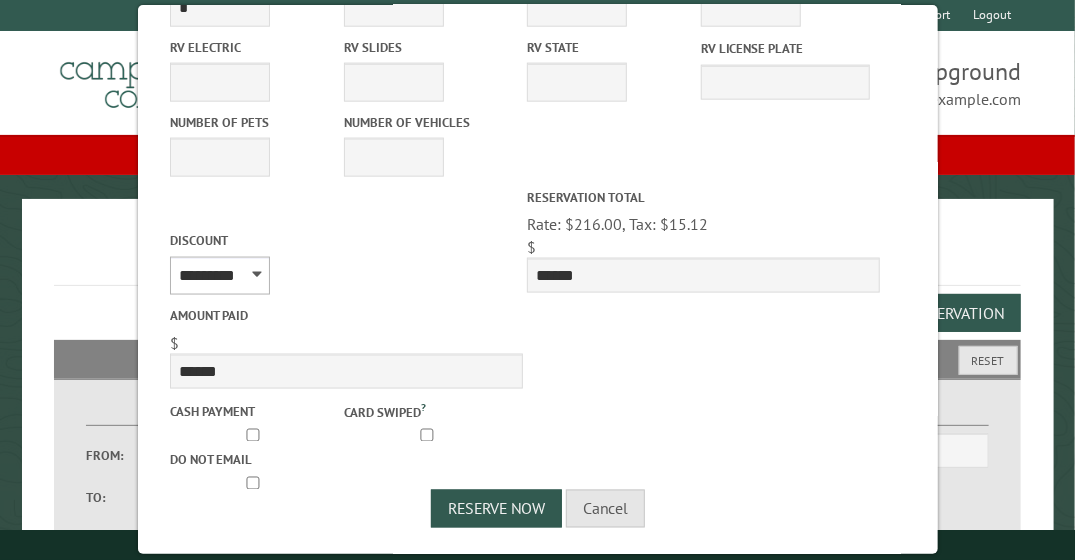 click on "**********" at bounding box center [220, 276] 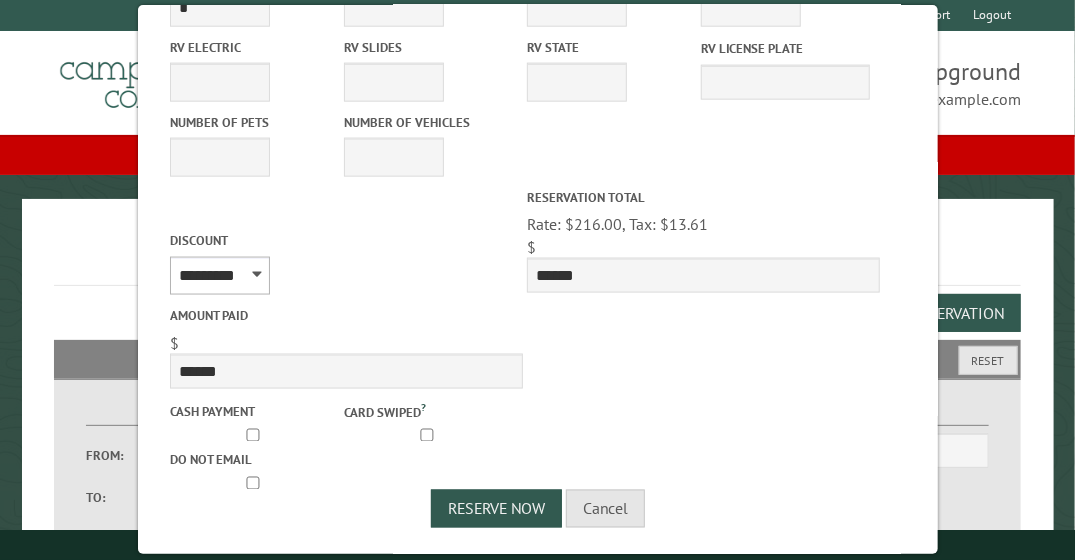 scroll, scrollTop: 157, scrollLeft: 0, axis: vertical 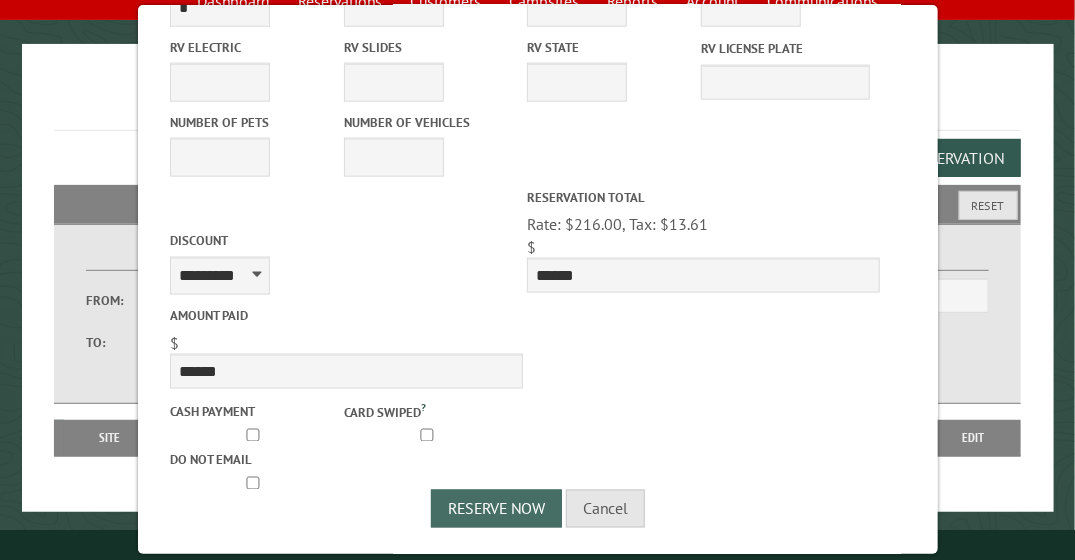 click on "Reserve Now" at bounding box center [496, 509] 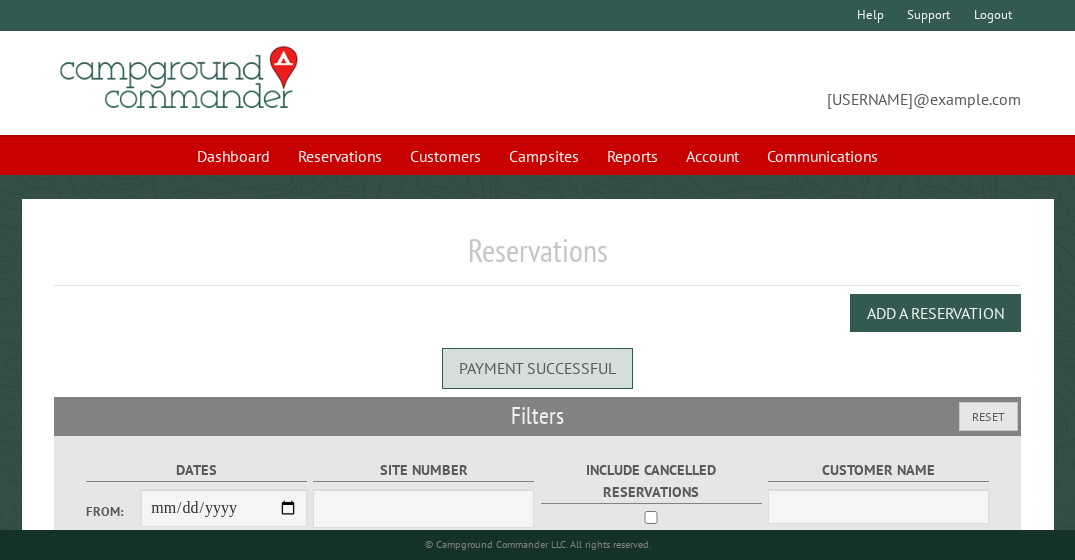 scroll, scrollTop: 0, scrollLeft: 0, axis: both 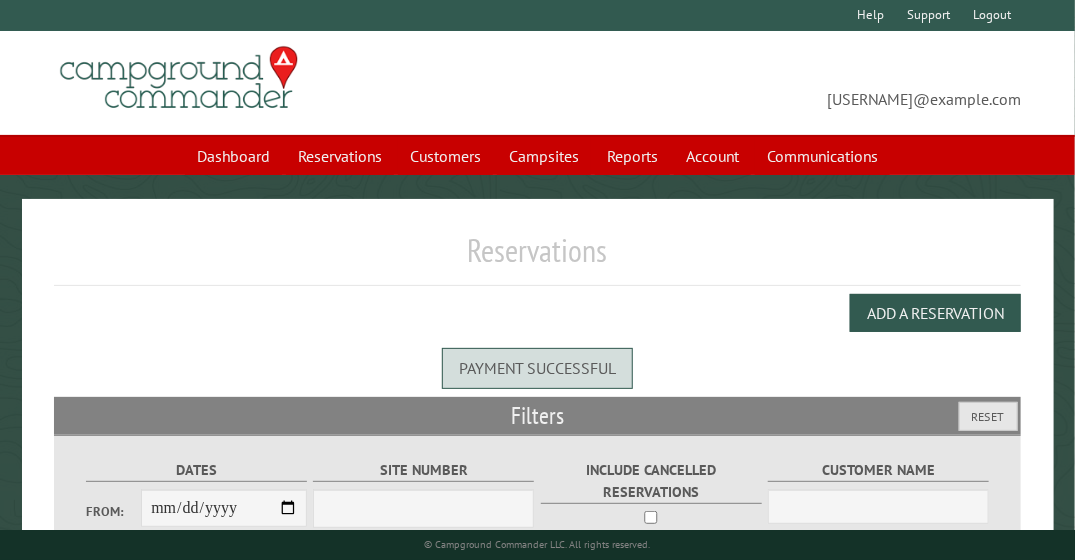 select on "***" 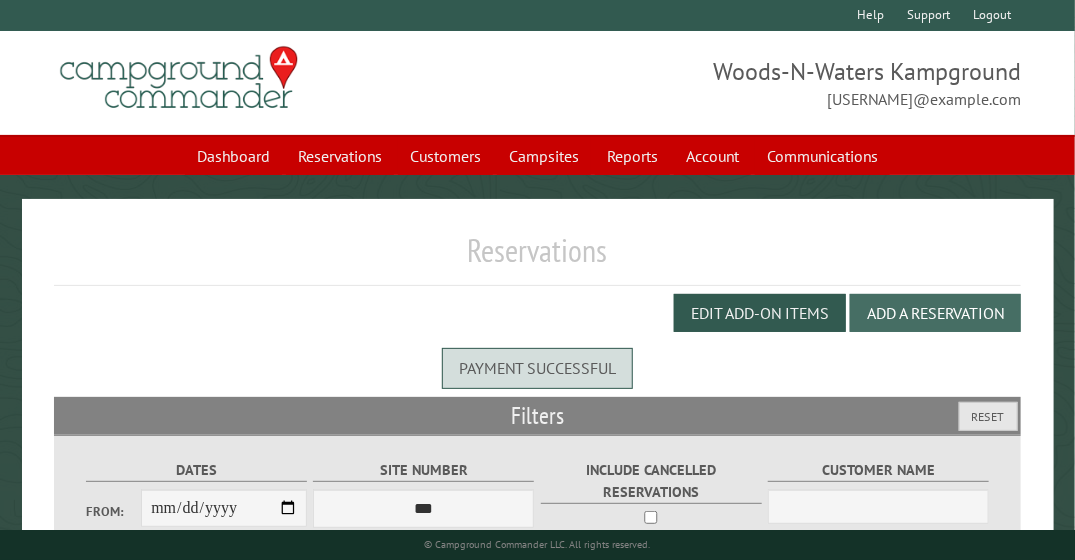 click on "Add a Reservation" at bounding box center (935, 313) 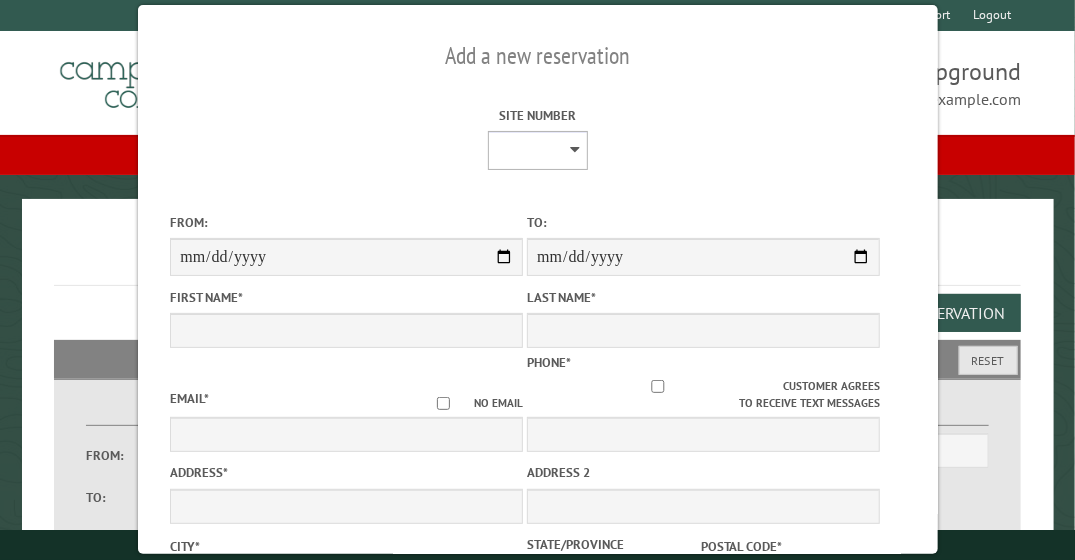 click on "* ** ** * * * * * * * * ** ** ** ** ** ** ** ** ** ** ** ** ** ** ** ** ** ** ** ** ** ** ** ** ** ** ** ** ** ** ** ** ** ** ** ** ** ** ** ** ** ** ** ** ** ** ** **** ** ** ** ** ** ** ** ** ** ** ** ** ** ** ** ** ** ** ** ** ** ** ** ** ** ** ** *** *** ***" at bounding box center (538, 150) 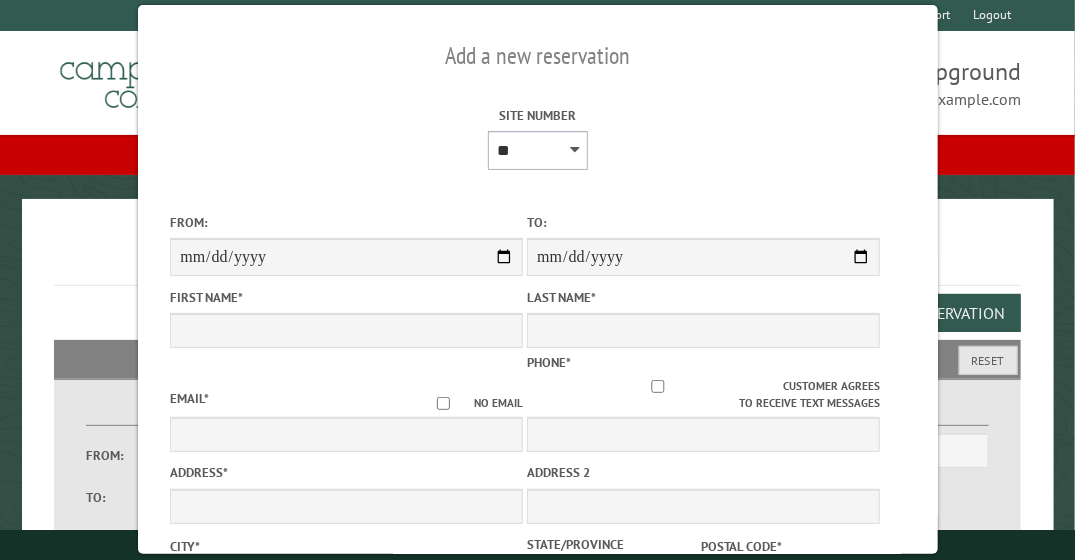click on "* ** ** * * * * * * * * ** ** ** ** ** ** ** ** ** ** ** ** ** ** ** ** ** ** ** ** ** ** ** ** ** ** ** ** ** ** ** ** ** ** ** ** ** ** ** ** ** ** ** ** ** ** ** **** ** ** ** ** ** ** ** ** ** ** ** ** ** ** ** ** ** ** ** ** ** ** ** ** ** ** ** *** *** ***" at bounding box center (538, 150) 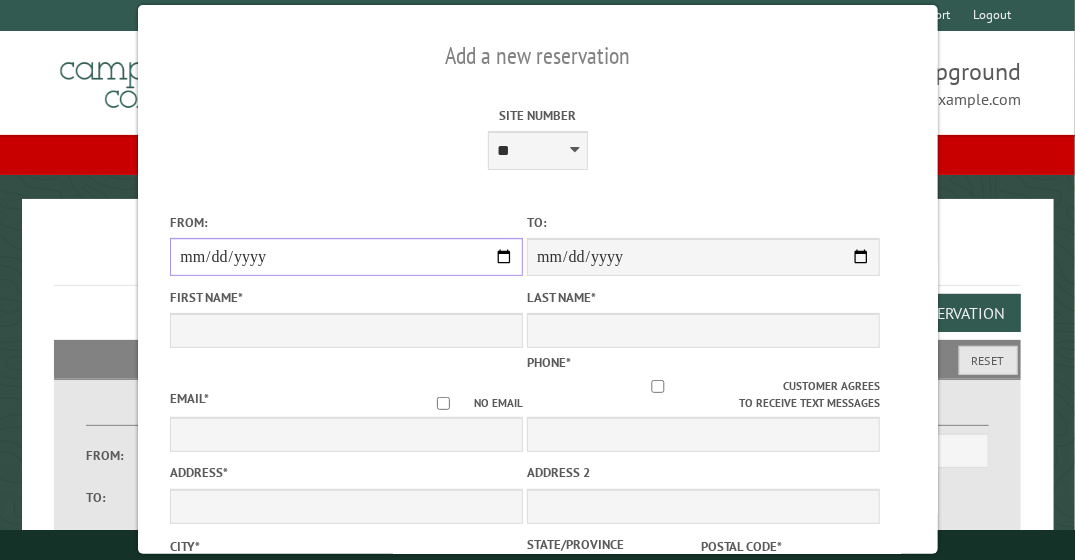 click on "From:" at bounding box center [346, 257] 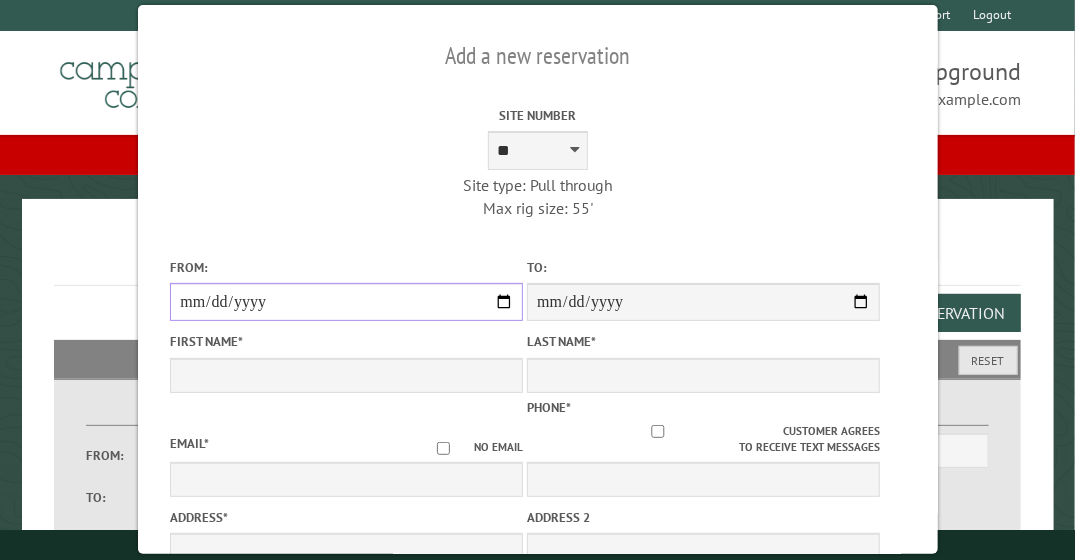 type on "*****" 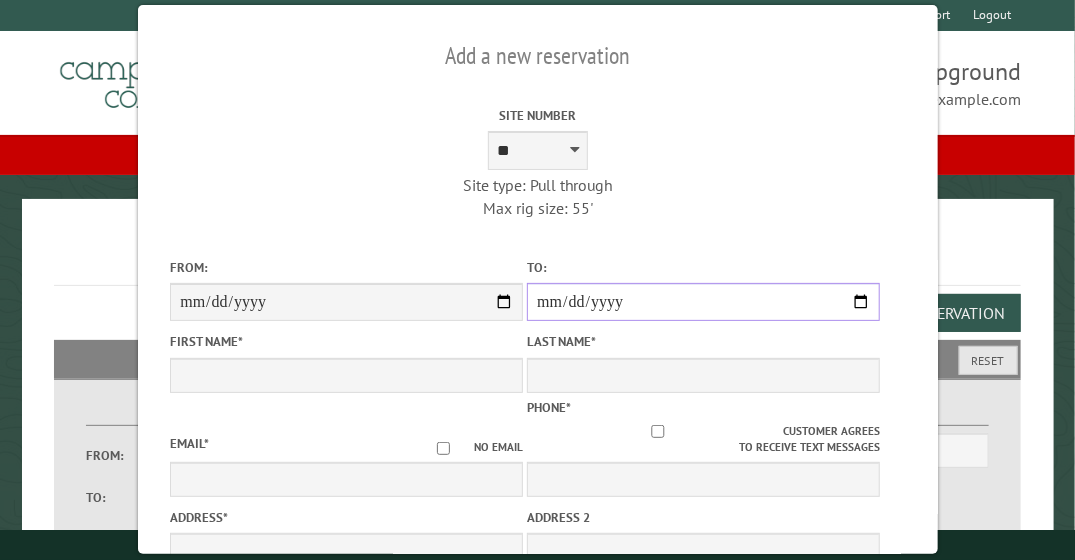 click on "**********" at bounding box center (703, 302) 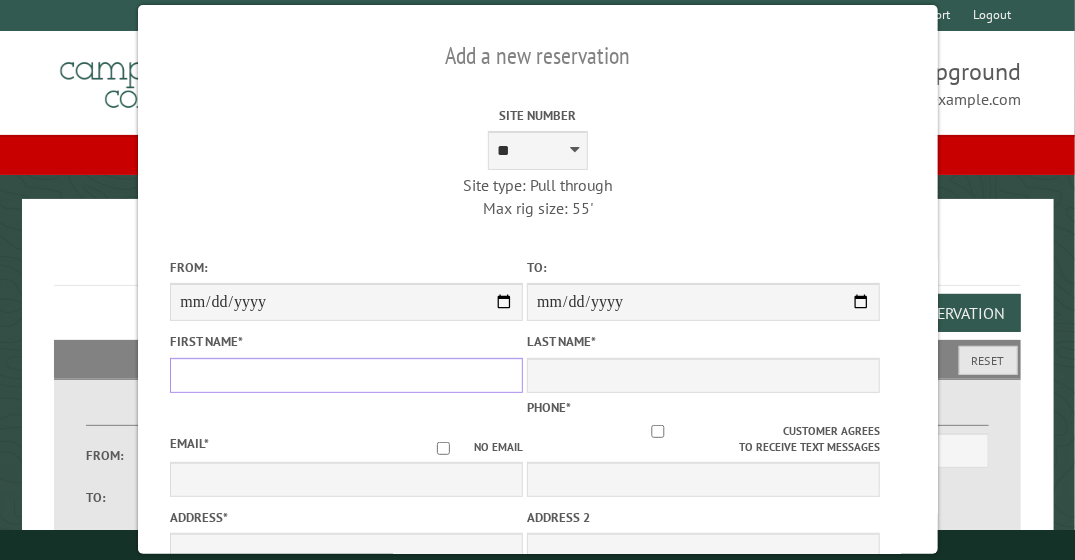 click on "First Name *" at bounding box center (346, 375) 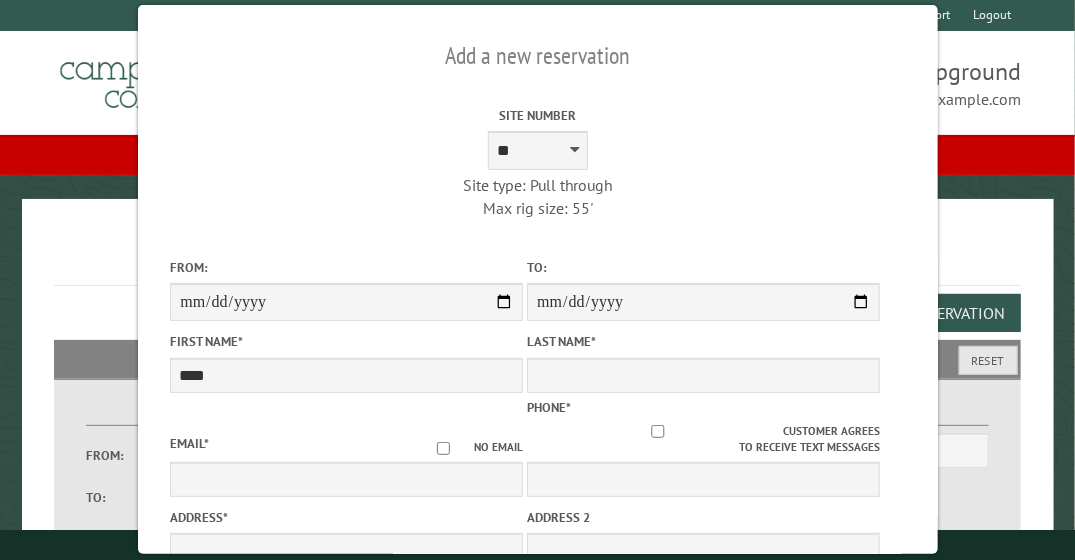 type on "*******" 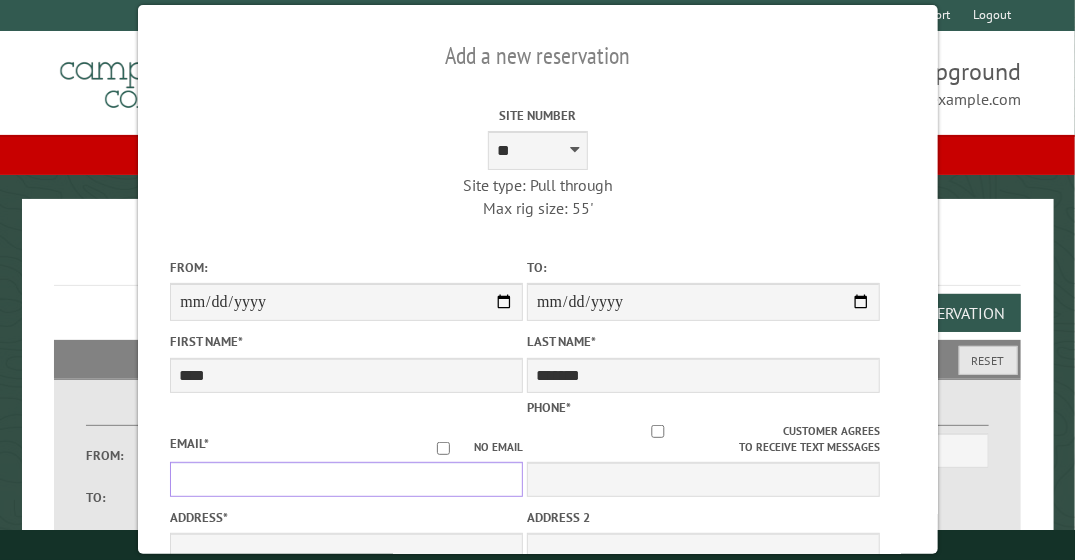 type on "**********" 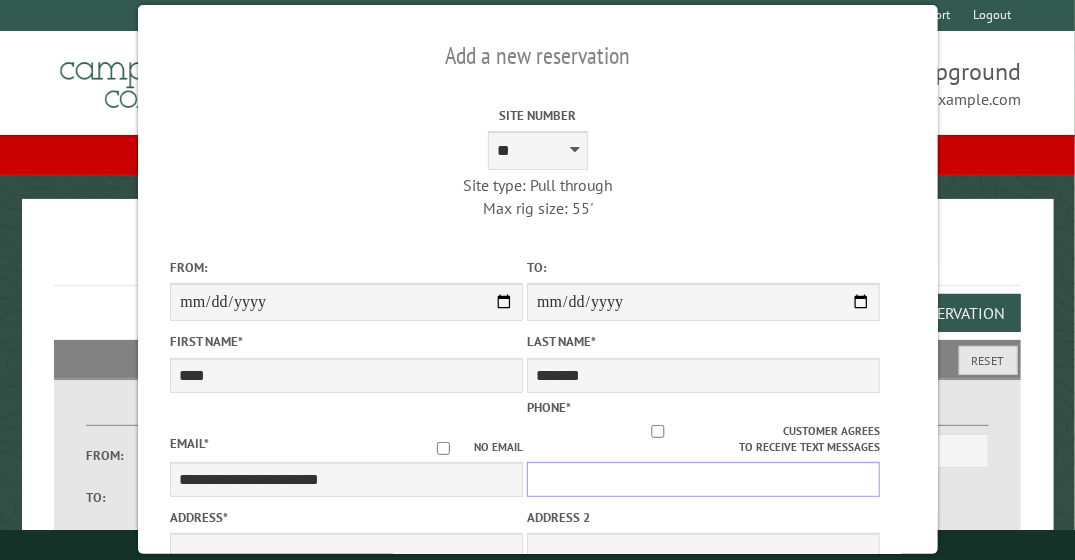 type on "**********" 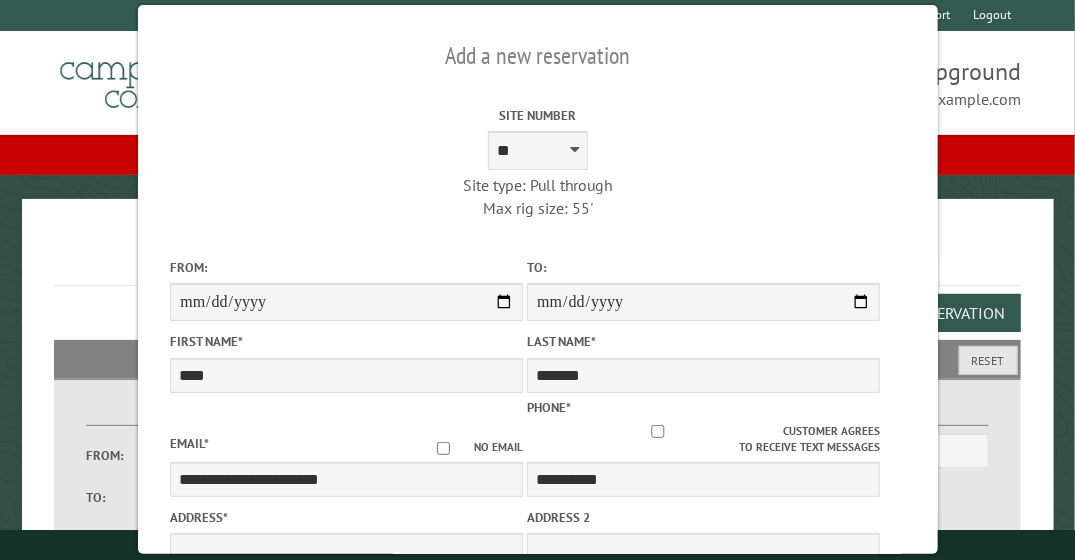 type on "**********" 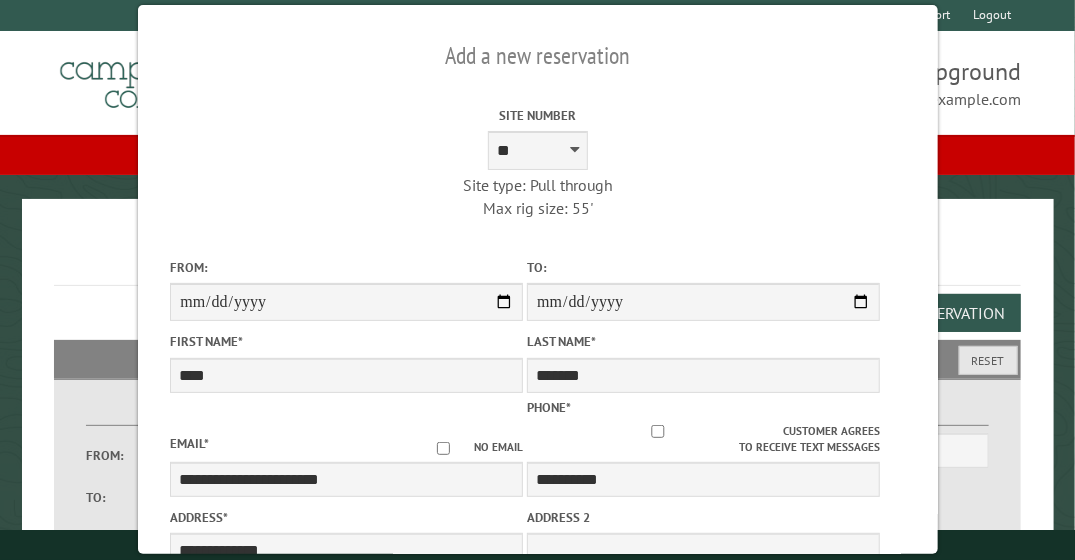 type on "**********" 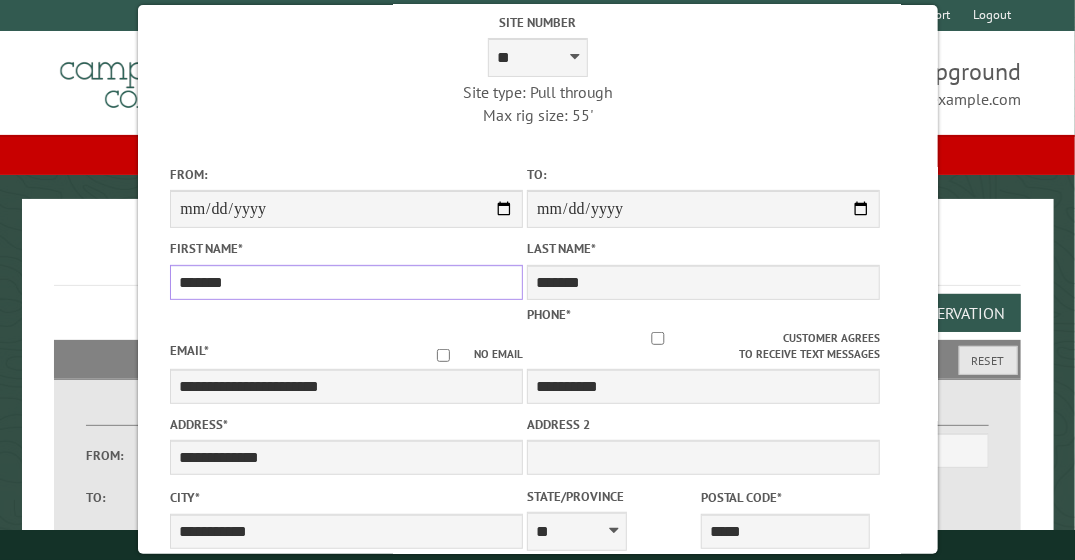 scroll, scrollTop: 104, scrollLeft: 0, axis: vertical 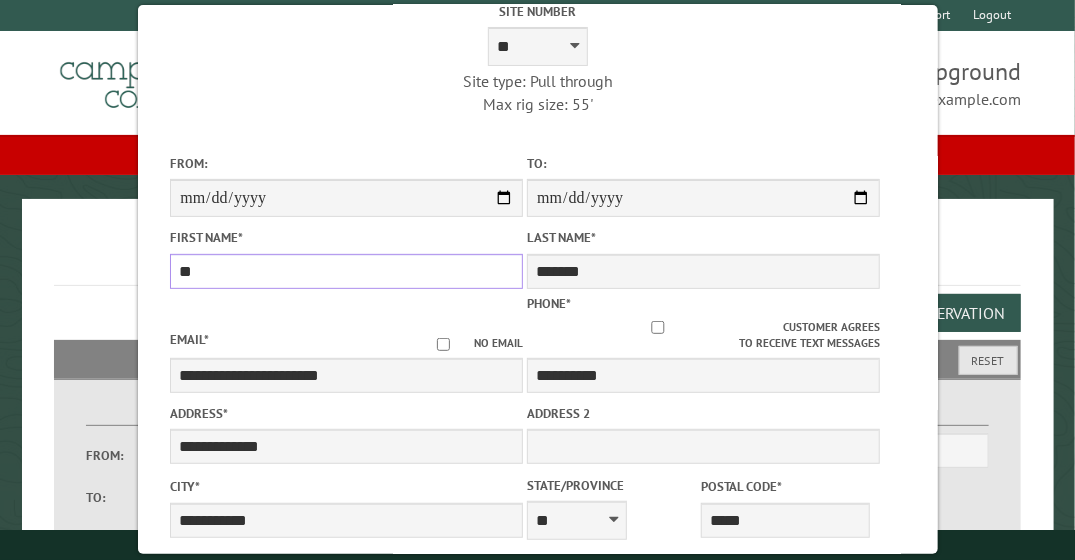 type on "*" 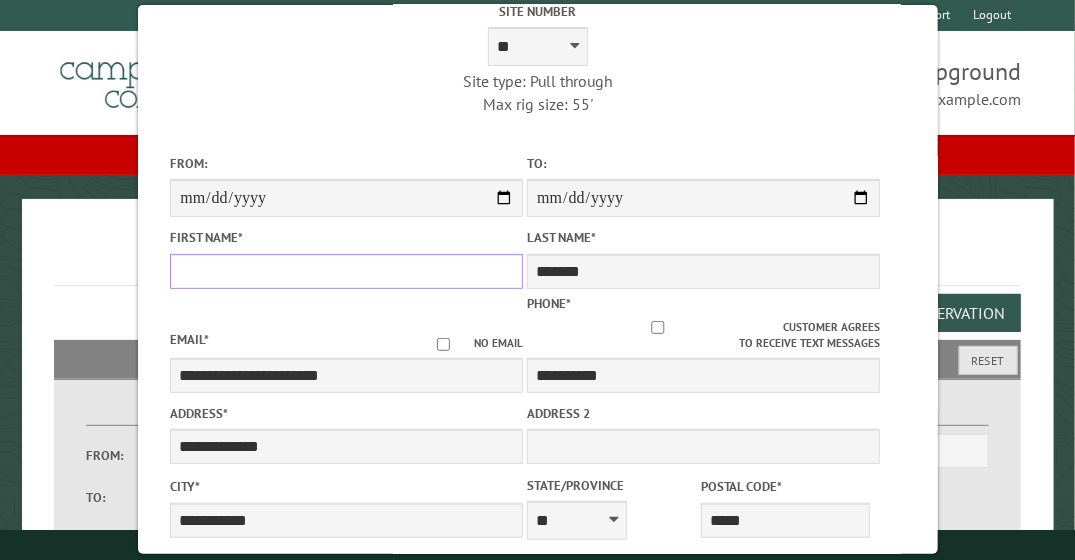 type on "****" 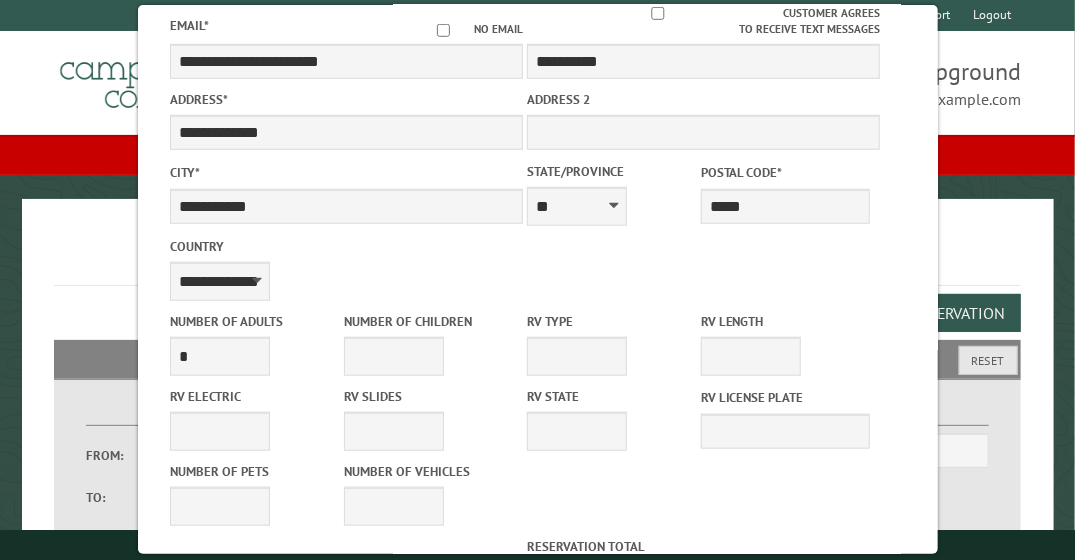 scroll, scrollTop: 424, scrollLeft: 0, axis: vertical 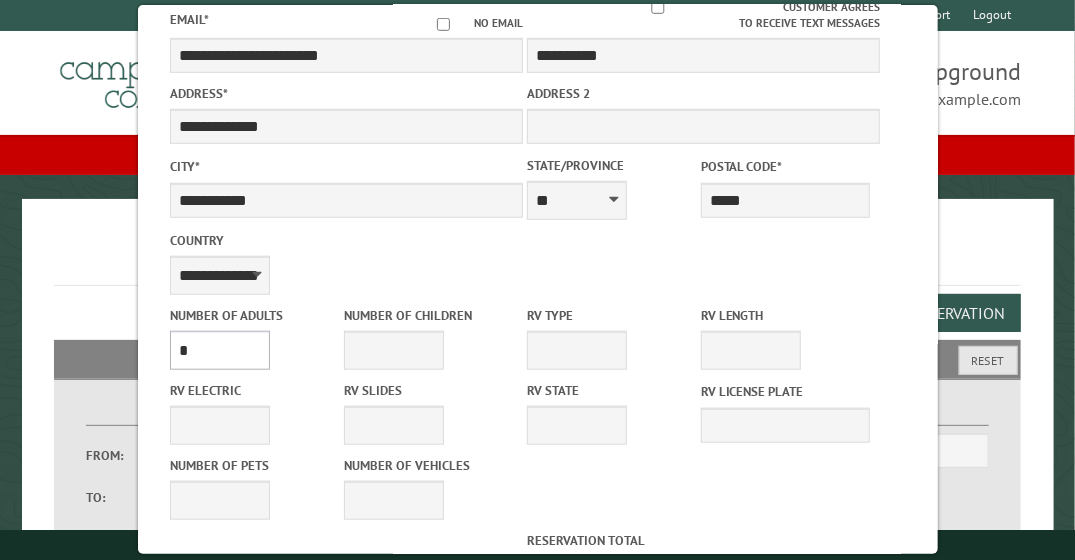 click on "* * * * * * * * * * **" at bounding box center (220, 350) 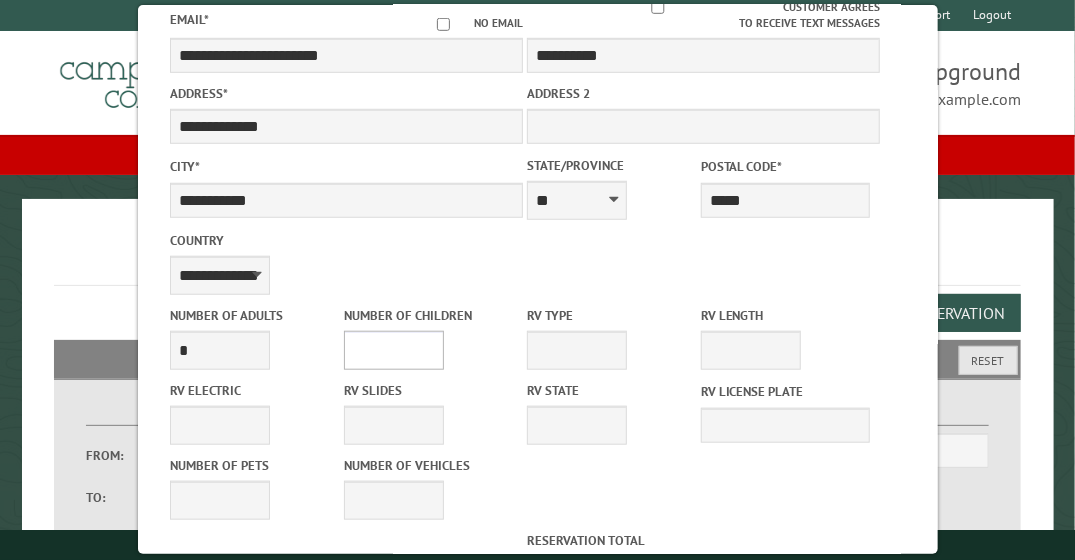 click on "* * * * * * * * * * **" at bounding box center [393, 350] 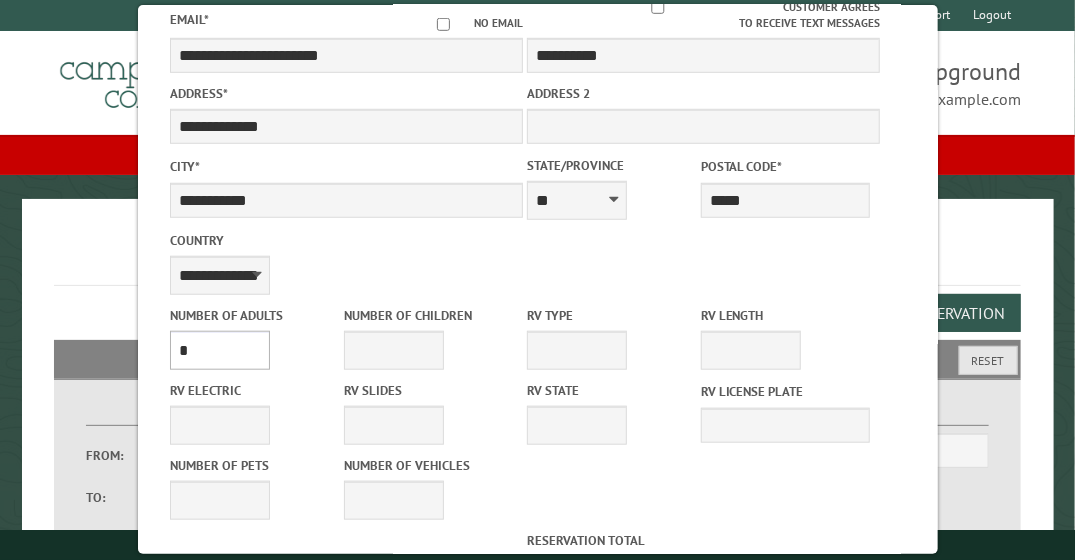 click on "* * * * * * * * * * **" at bounding box center (220, 350) 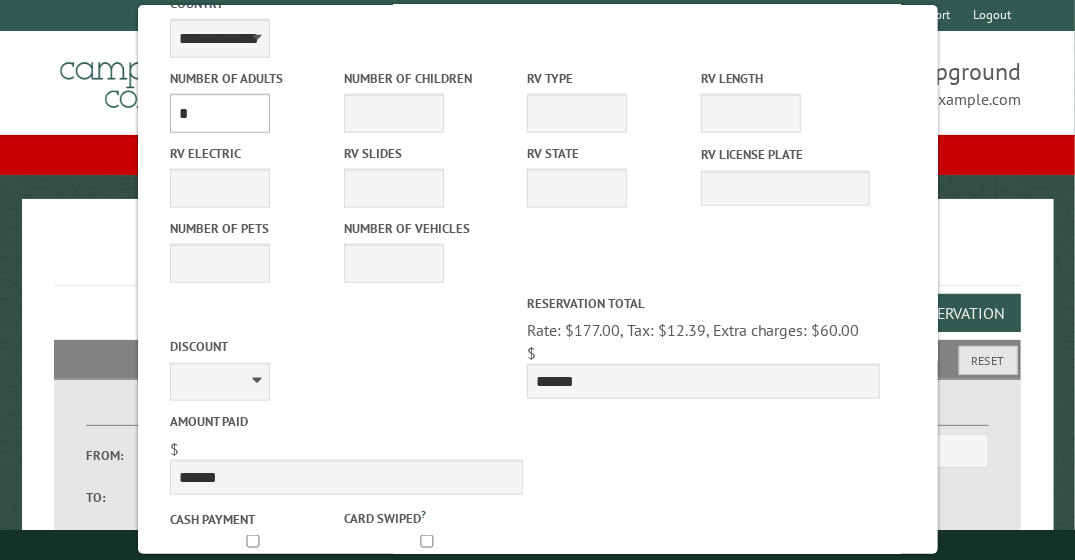 scroll, scrollTop: 664, scrollLeft: 0, axis: vertical 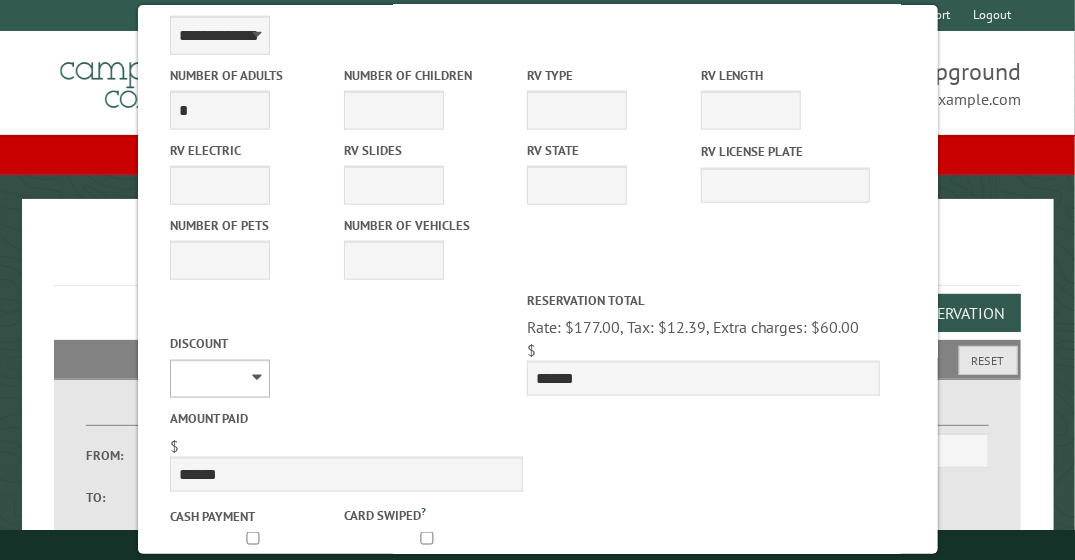 click on "**********" at bounding box center (220, 379) 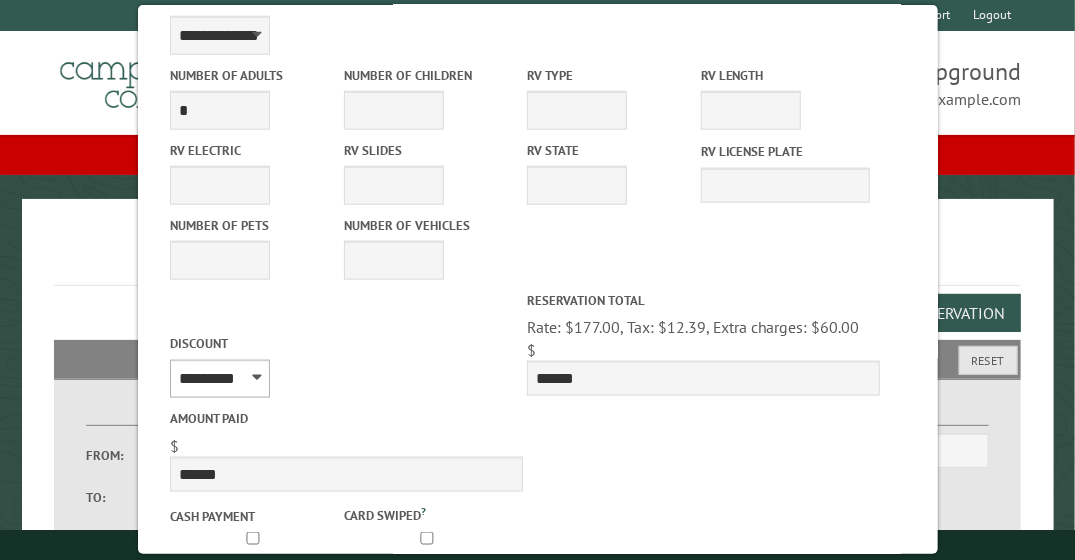 click on "**********" at bounding box center (220, 379) 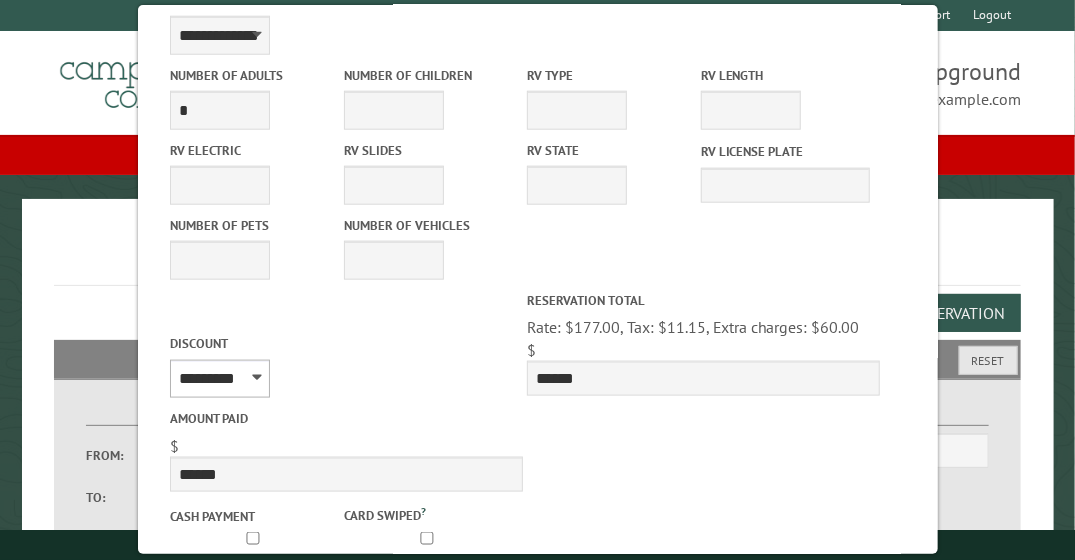 scroll, scrollTop: 767, scrollLeft: 0, axis: vertical 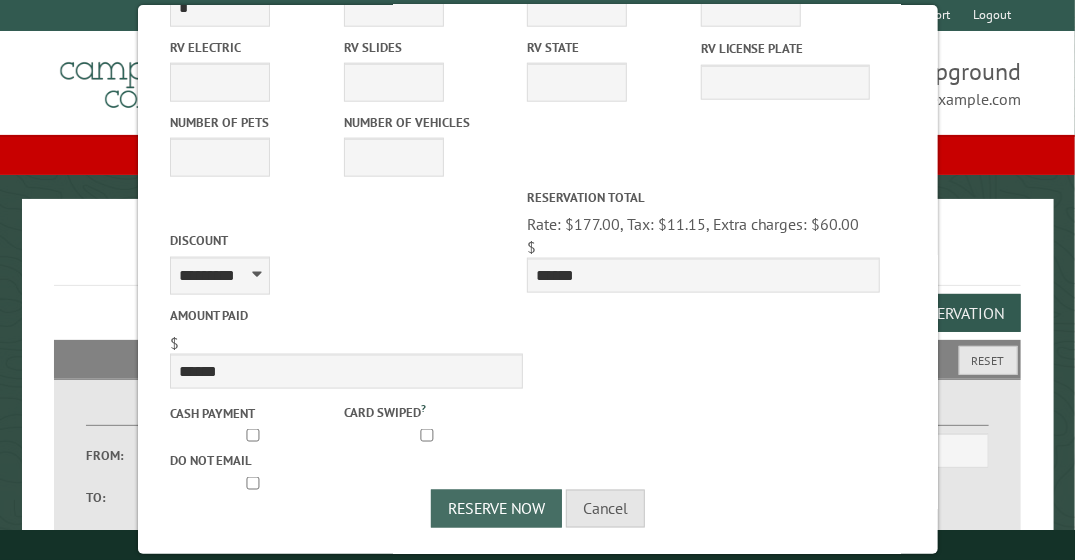 click on "Reserve Now" at bounding box center (496, 509) 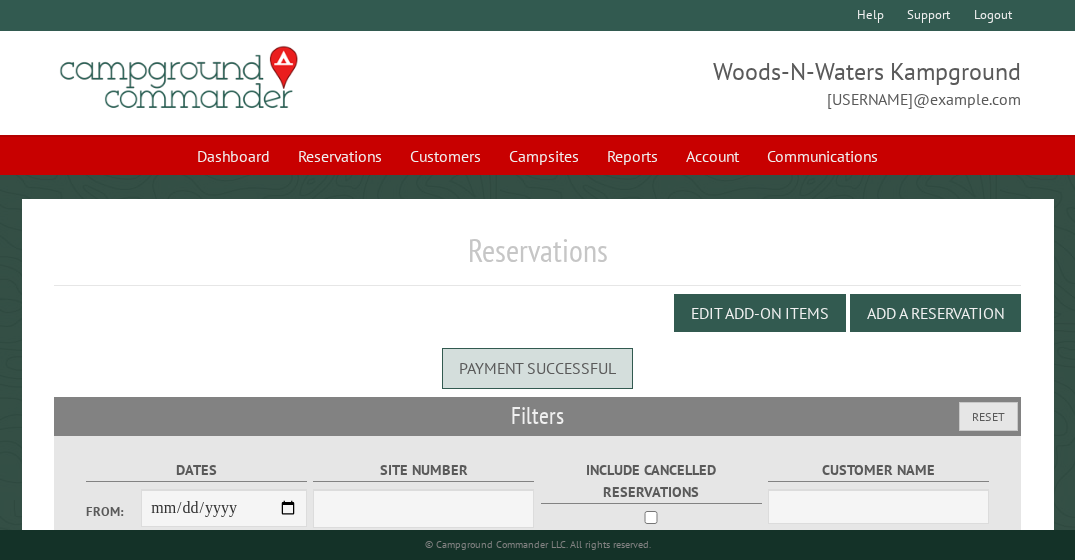 scroll, scrollTop: 0, scrollLeft: 0, axis: both 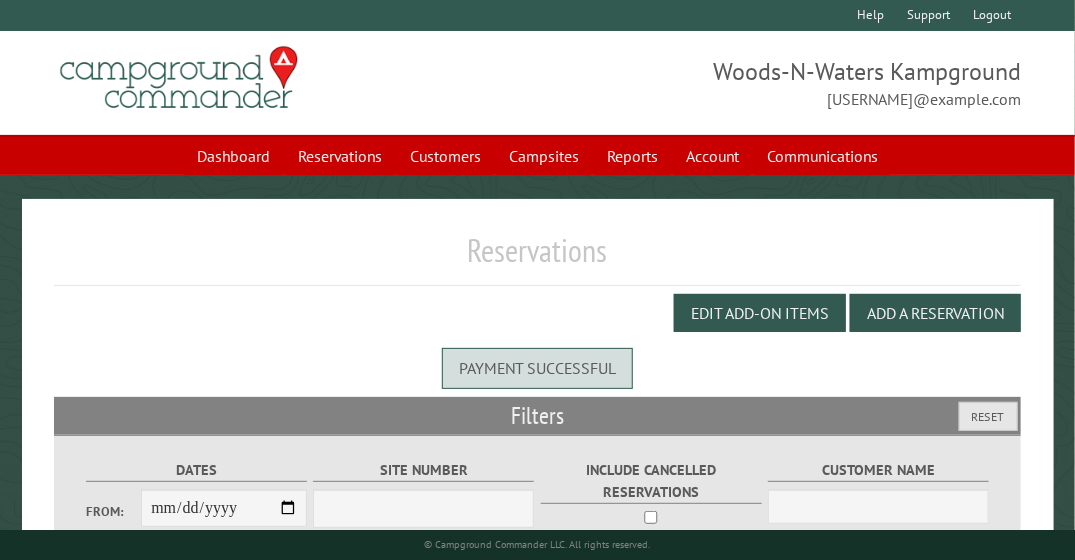 select on "***" 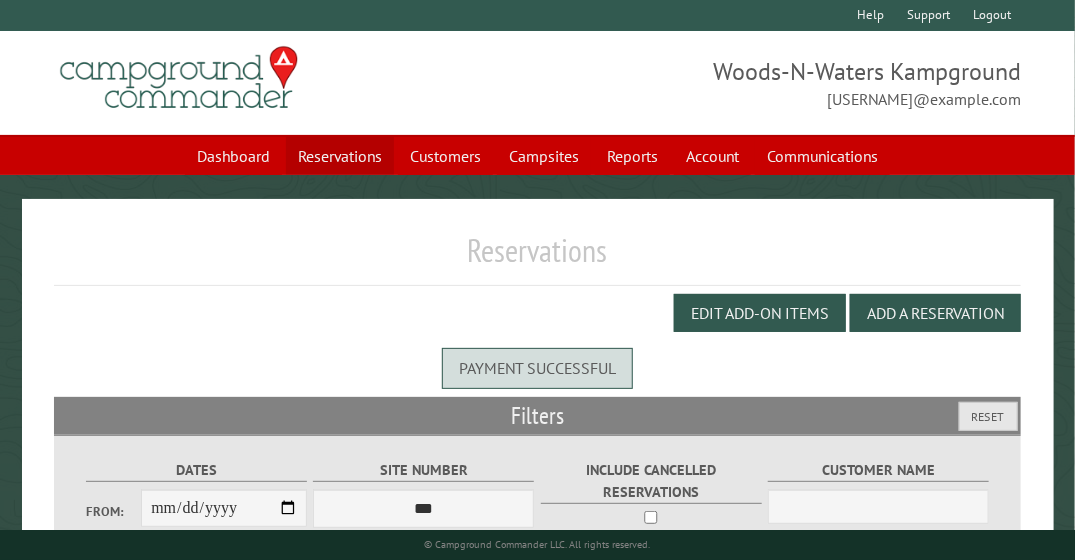 click on "Reservations" at bounding box center (340, 156) 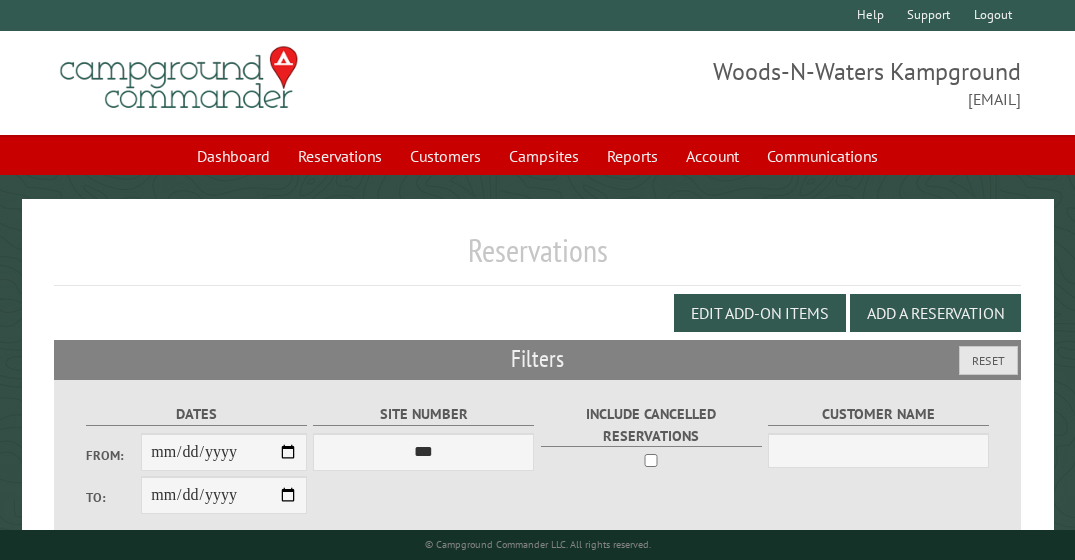 scroll, scrollTop: 0, scrollLeft: 0, axis: both 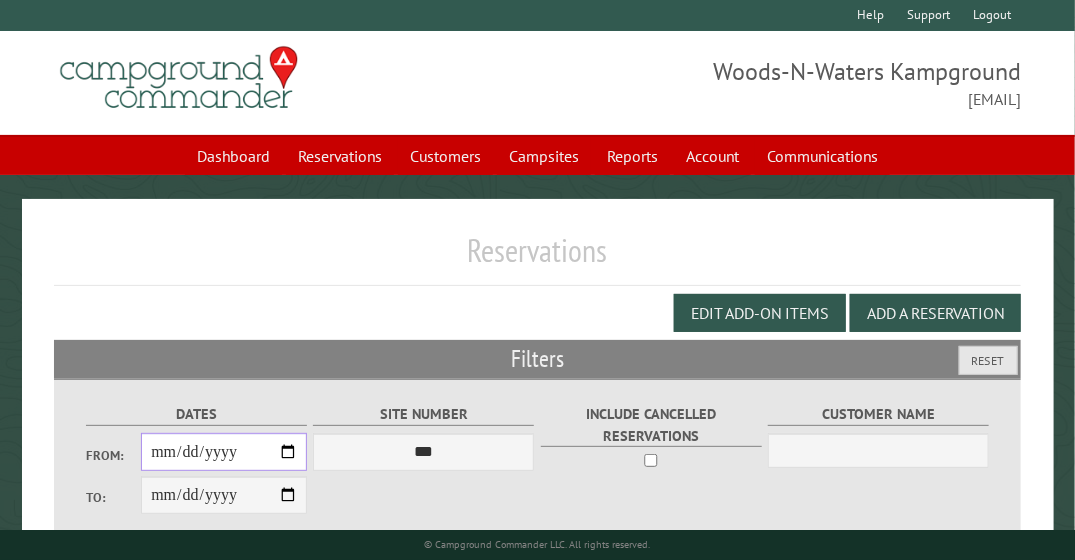 click on "From:" at bounding box center [224, 452] 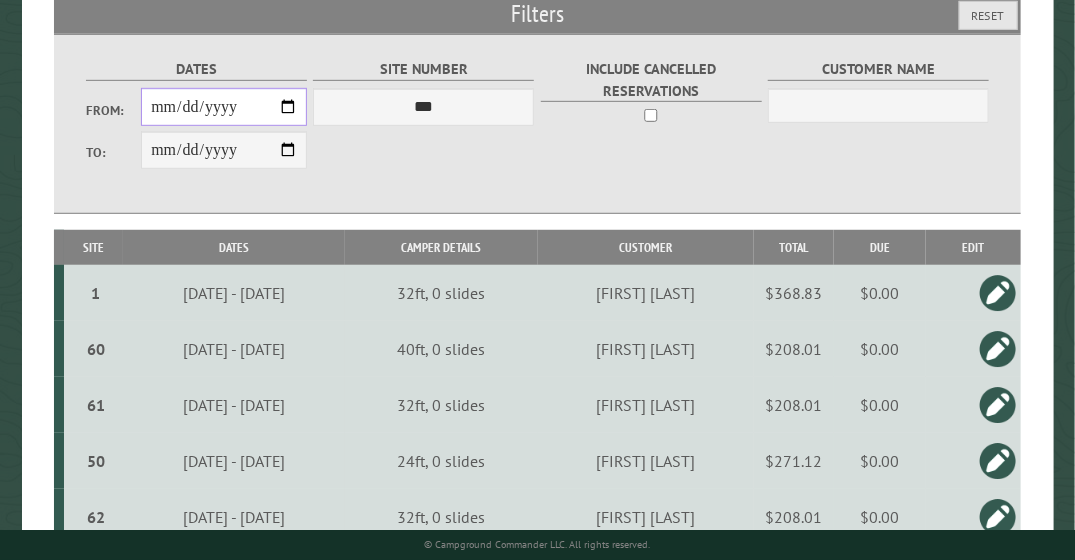 scroll, scrollTop: 437, scrollLeft: 0, axis: vertical 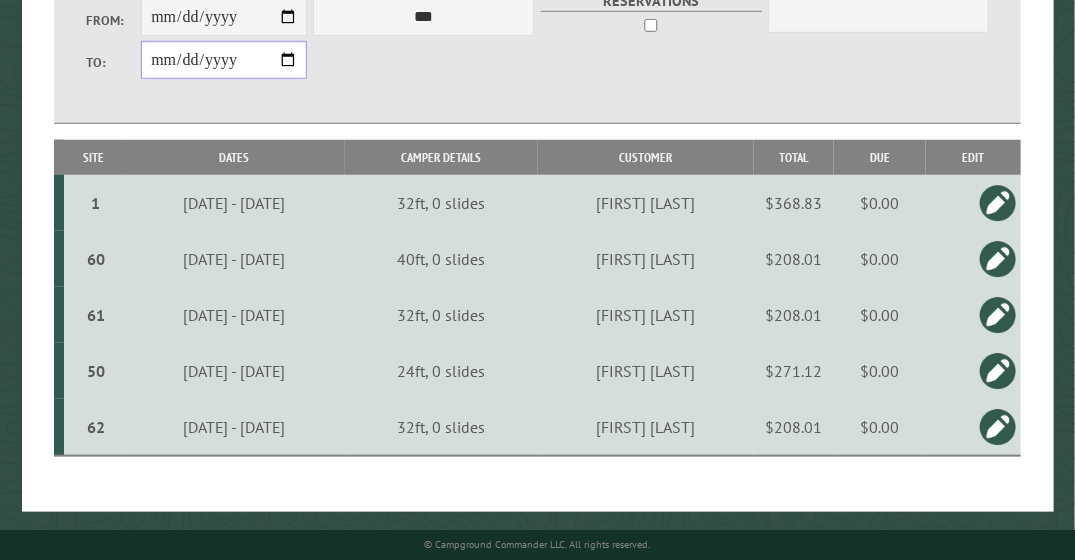 click on "**********" at bounding box center [224, 60] 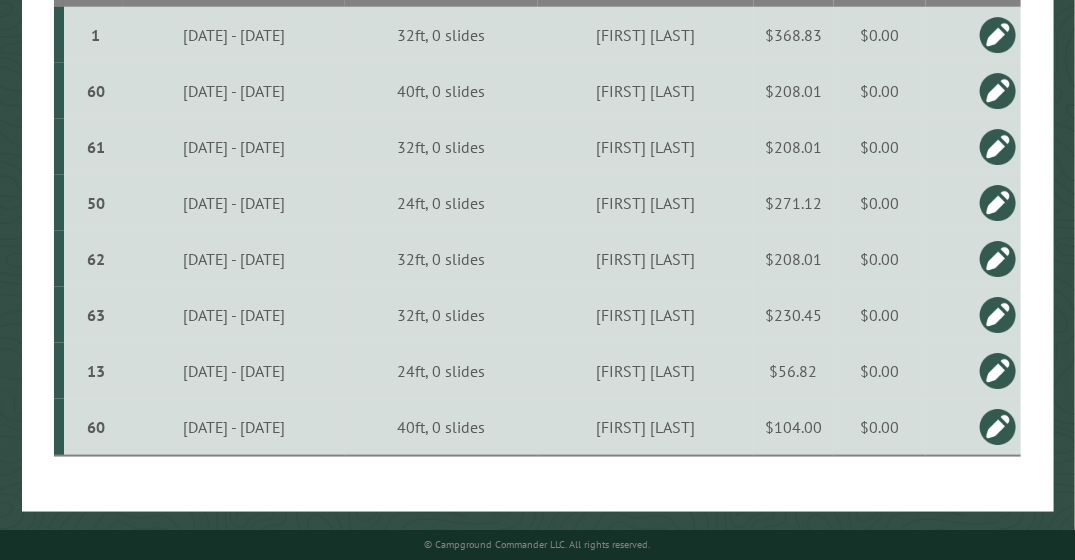 scroll, scrollTop: 605, scrollLeft: 0, axis: vertical 